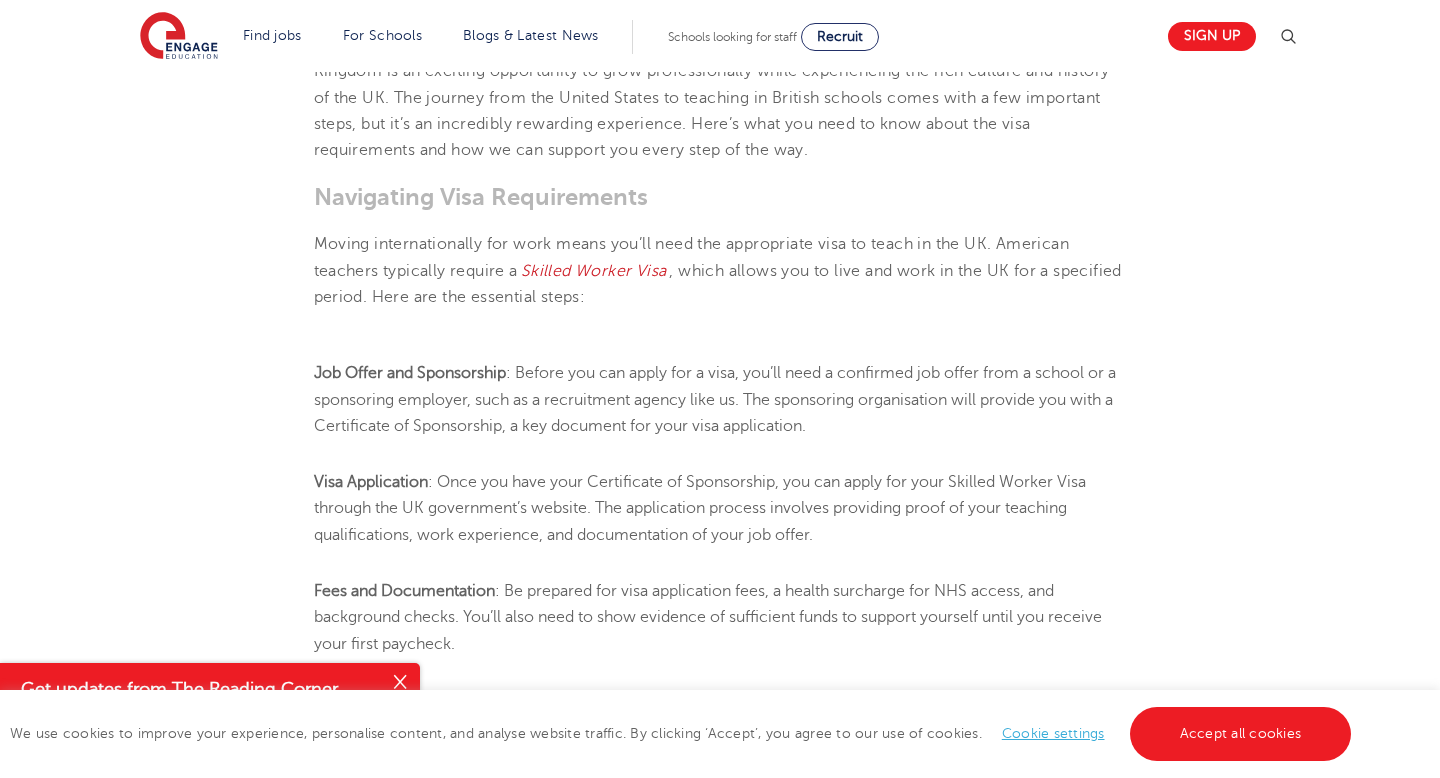 scroll, scrollTop: 648, scrollLeft: 0, axis: vertical 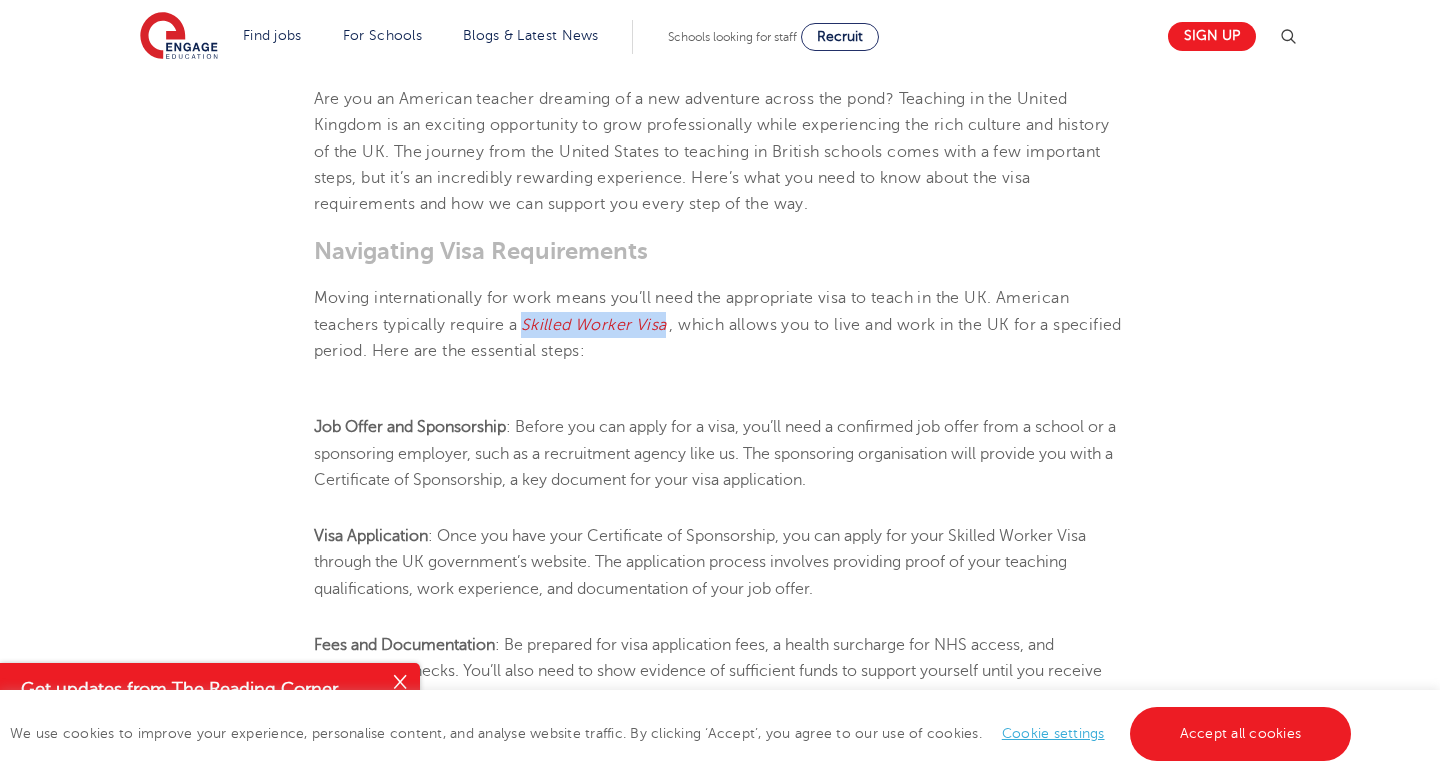 drag, startPoint x: 672, startPoint y: 324, endPoint x: 528, endPoint y: 323, distance: 144.00348 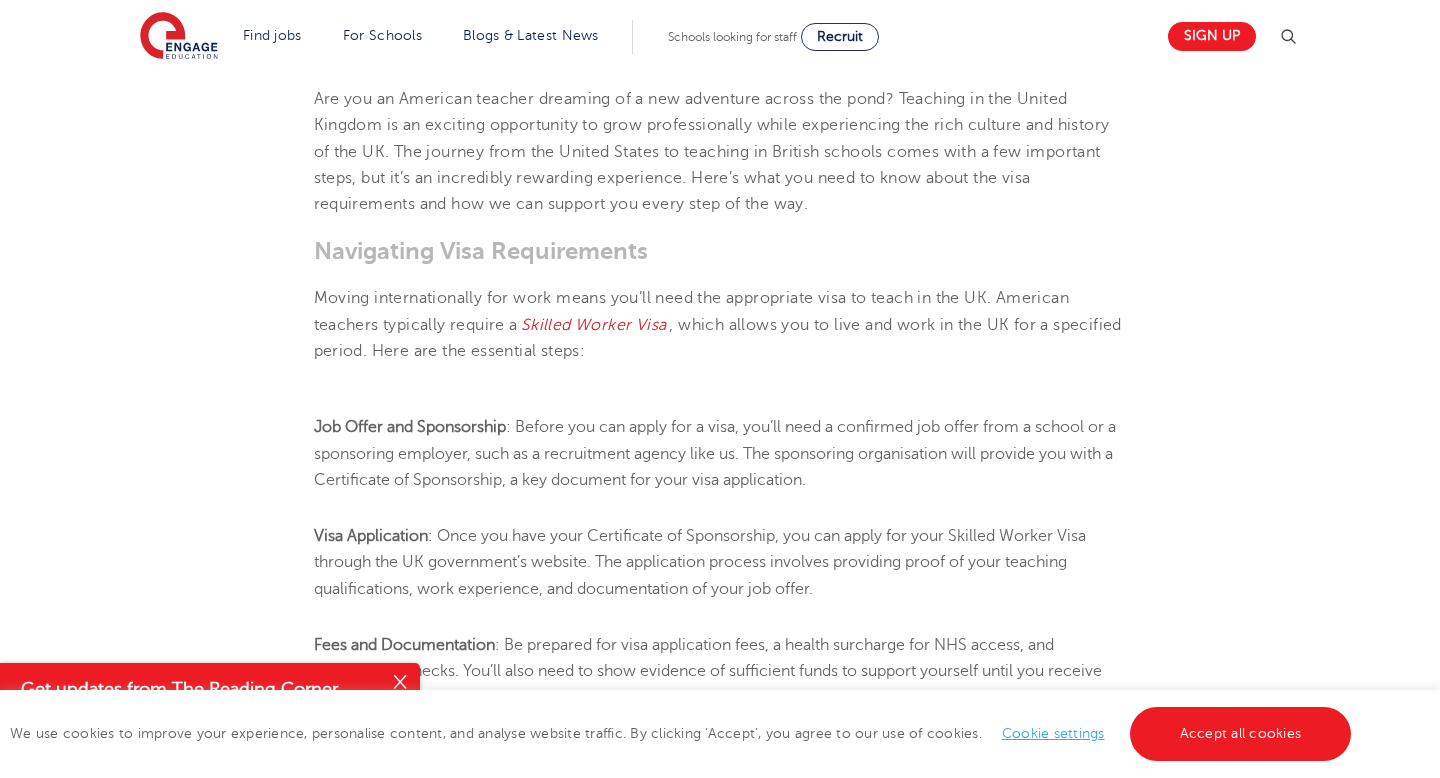 click on "Moving internationally for work means you’ll need the appropriate visa to teach in the UK. American teachers typically require a  Skilled Worker Visa , which allows you to live and work in the UK for a specified period. Here are the essential steps:" at bounding box center (720, 324) 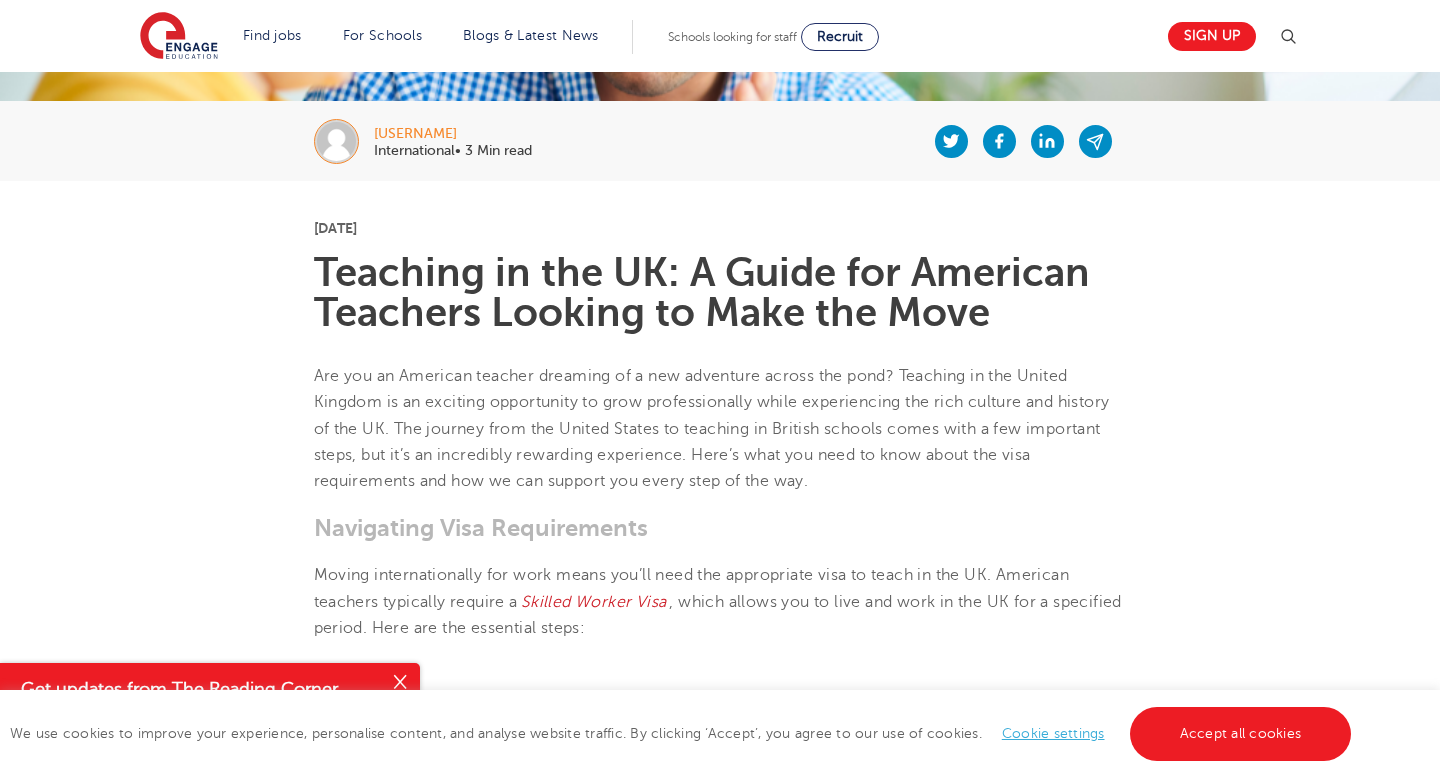 scroll, scrollTop: 0, scrollLeft: 0, axis: both 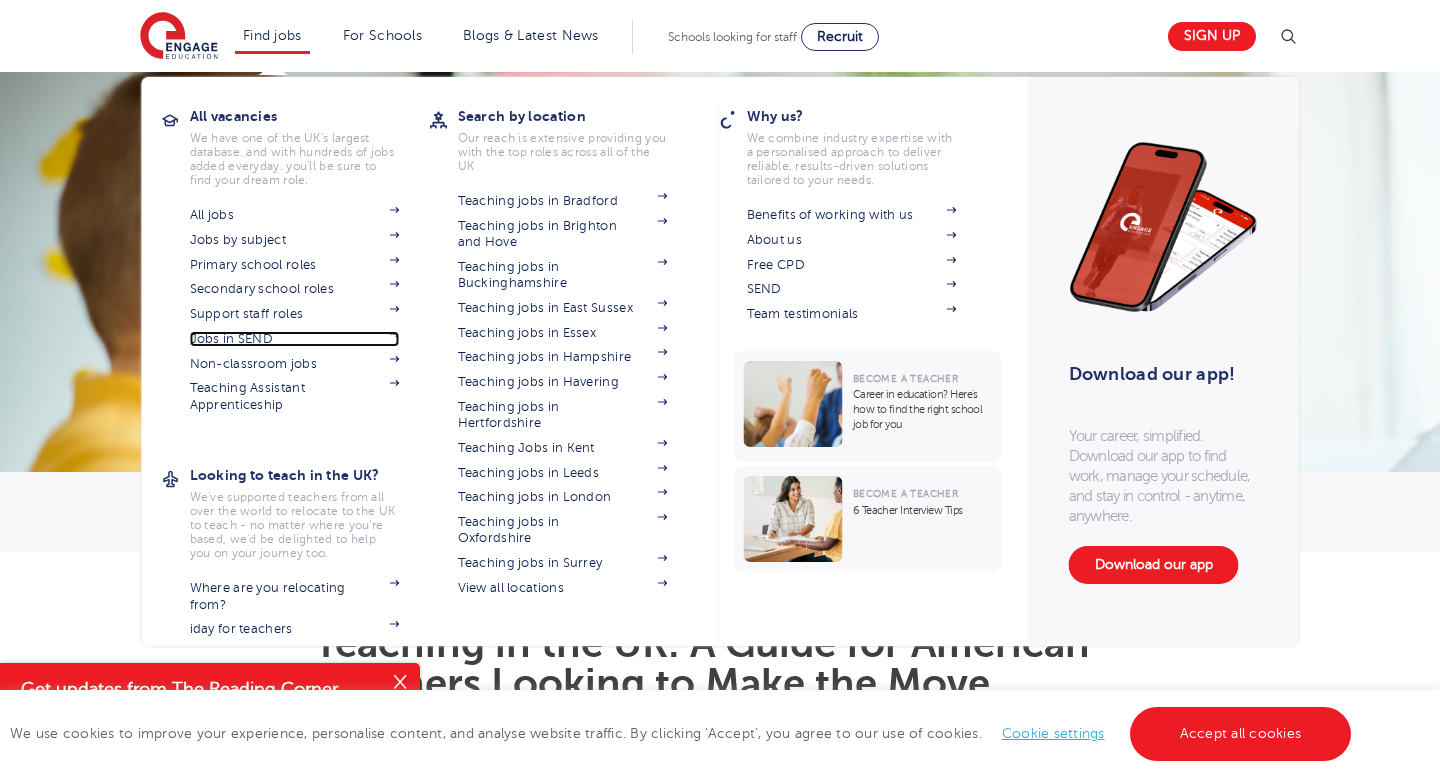 click on "Jobs in SEND" at bounding box center [295, 339] 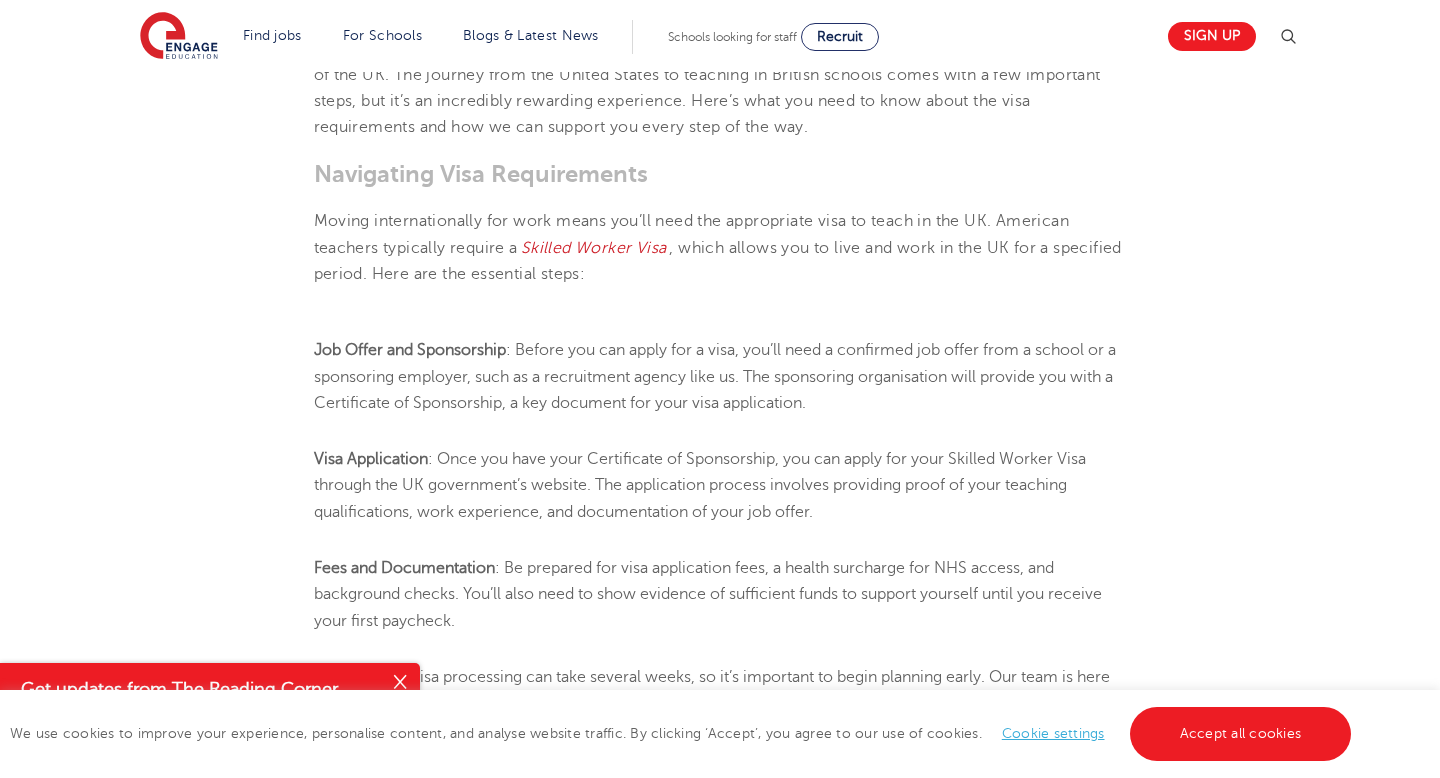 scroll, scrollTop: 724, scrollLeft: 0, axis: vertical 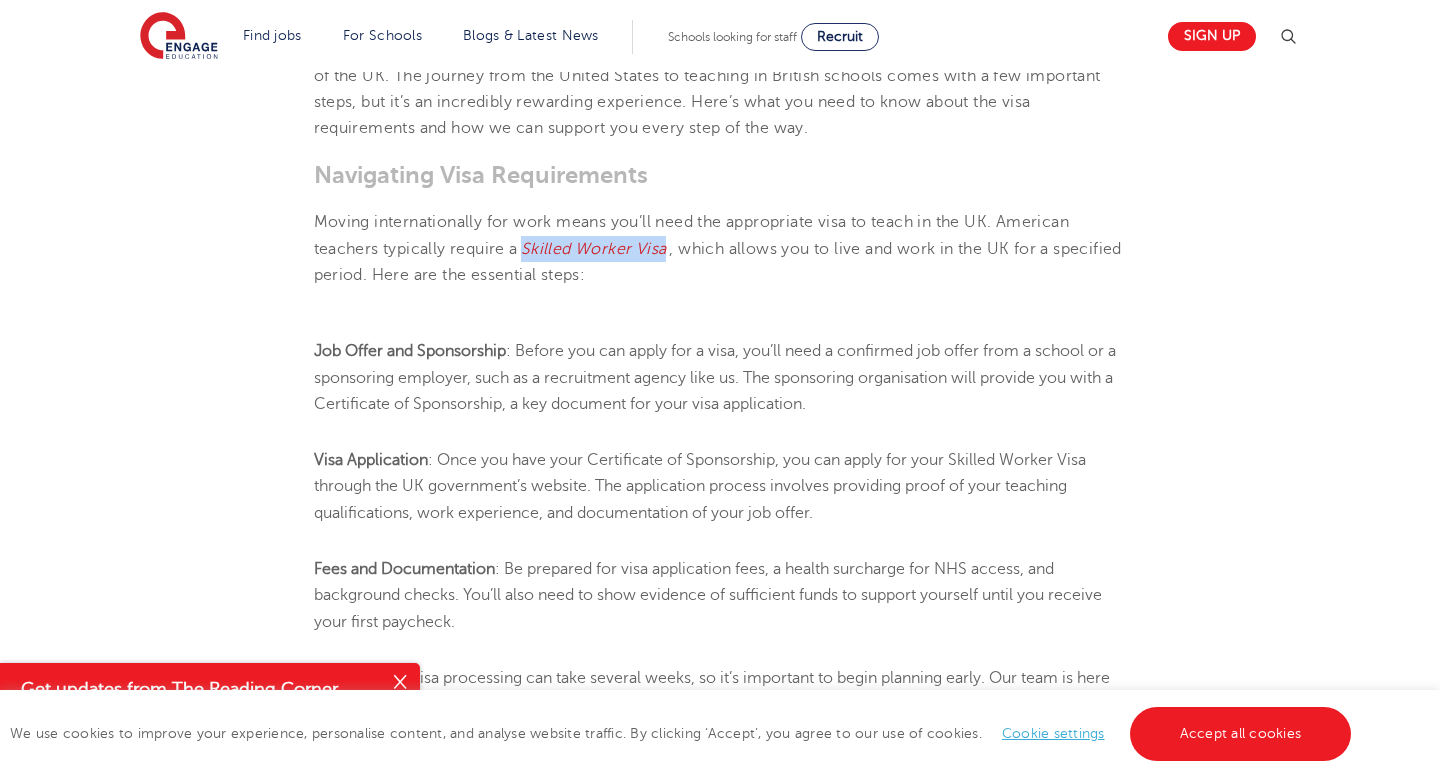 drag, startPoint x: 530, startPoint y: 246, endPoint x: 671, endPoint y: 251, distance: 141.08862 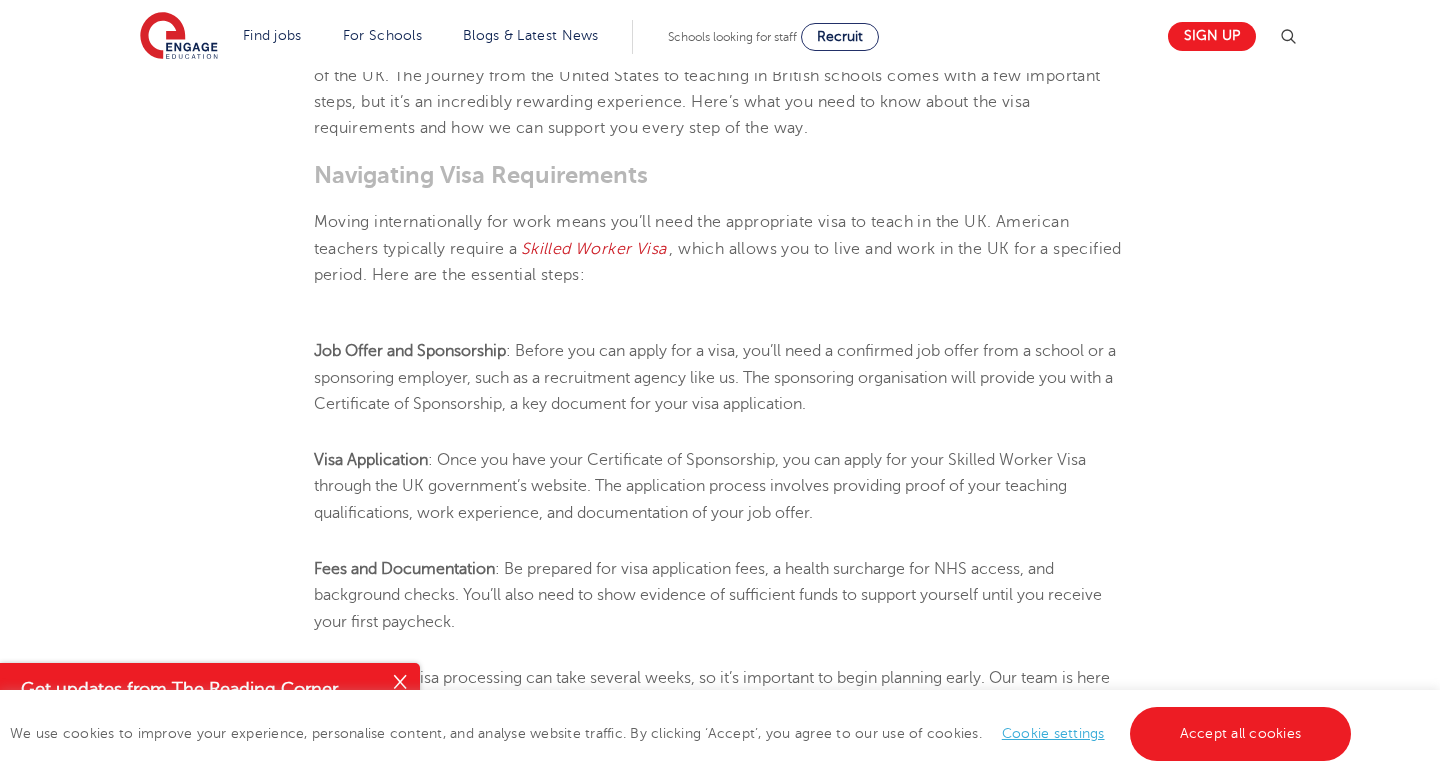 click on ": Before you can apply for a visa, you’ll need a confirmed job offer from a school or a sponsoring employer, such as a recruitment agency like us. The sponsoring organisation will provide you with a Certificate of Sponsorship, a key document for your visa application." at bounding box center (715, 377) 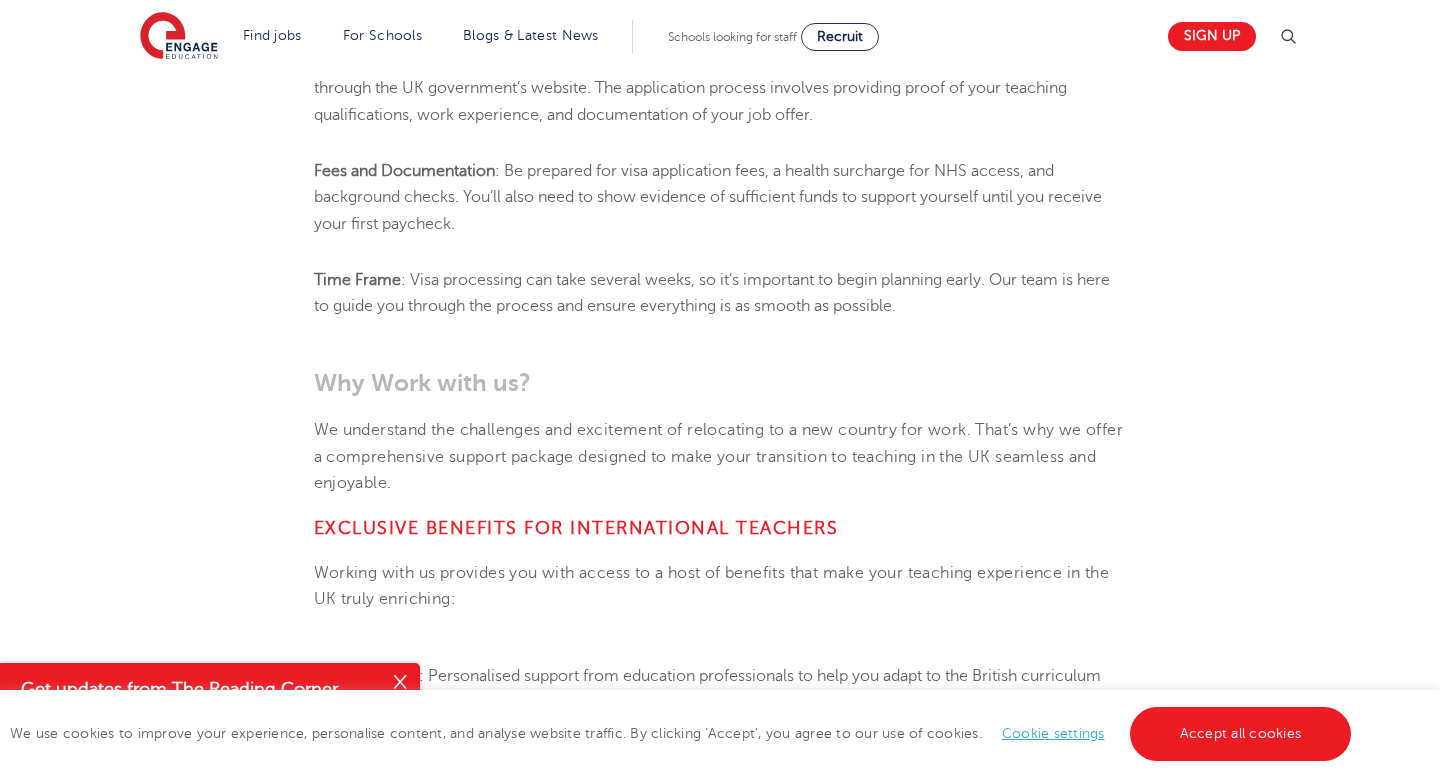 scroll, scrollTop: 1121, scrollLeft: 0, axis: vertical 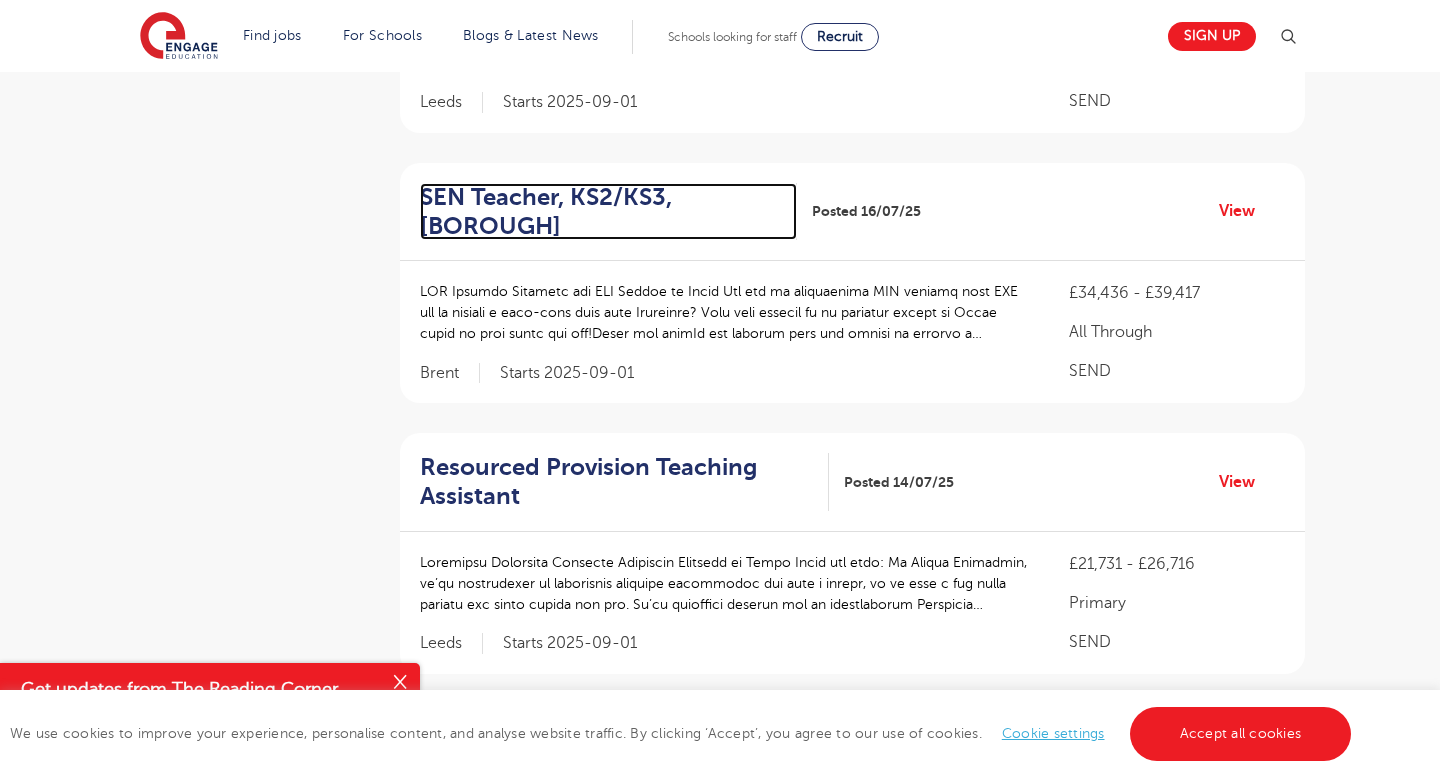click on "SEN Teacher, KS2/KS3, Brent" at bounding box center (600, 212) 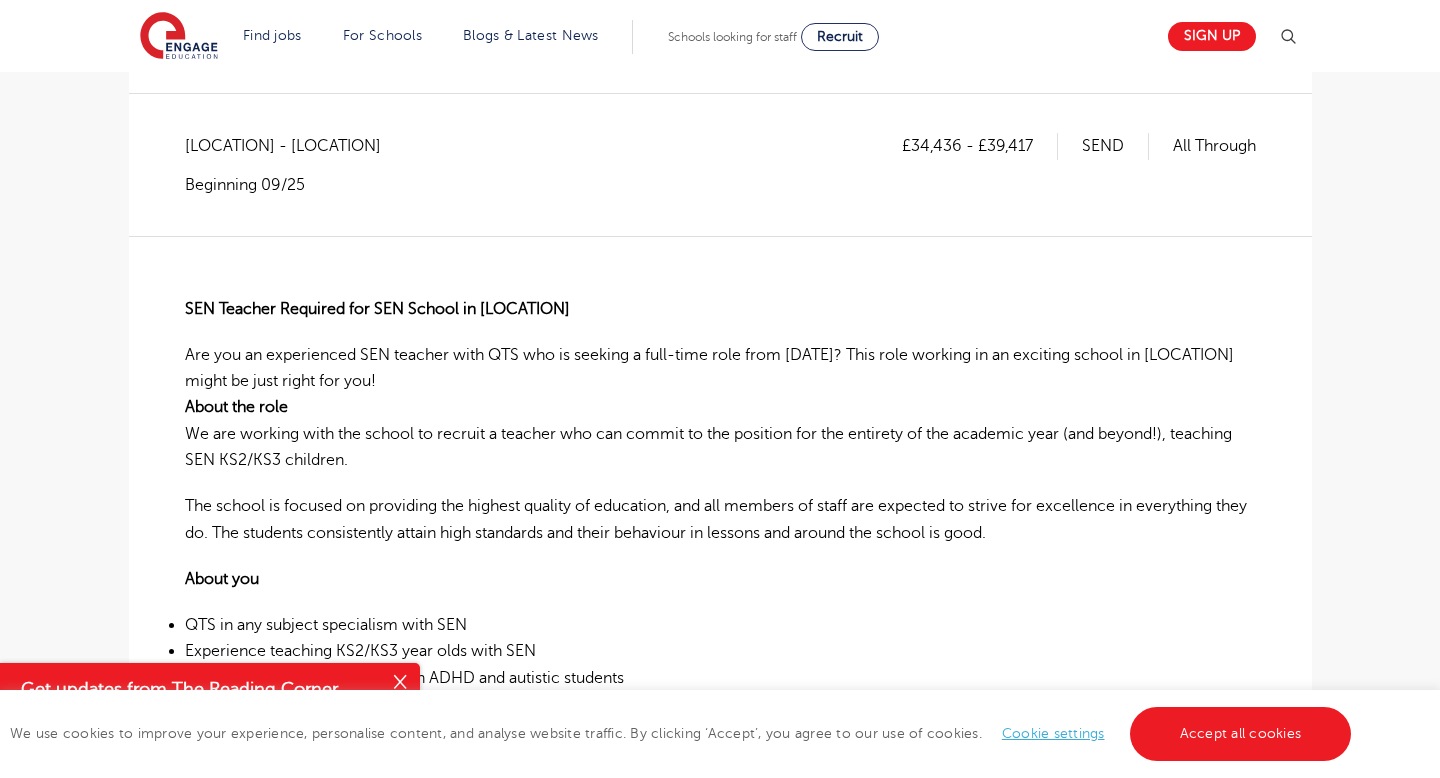 scroll, scrollTop: 0, scrollLeft: 0, axis: both 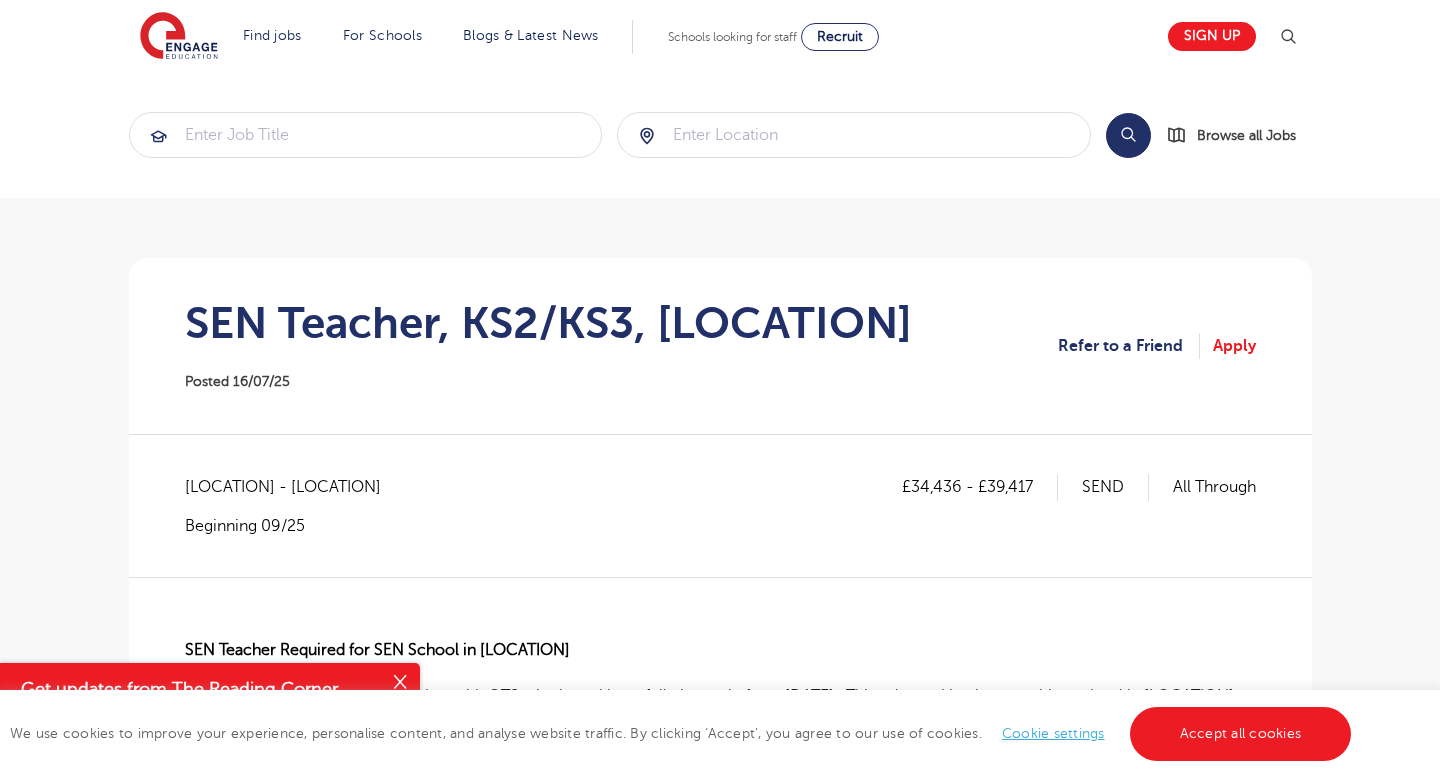 click on "SEN Teacher, KS2/KS3, Brent" at bounding box center [548, 323] 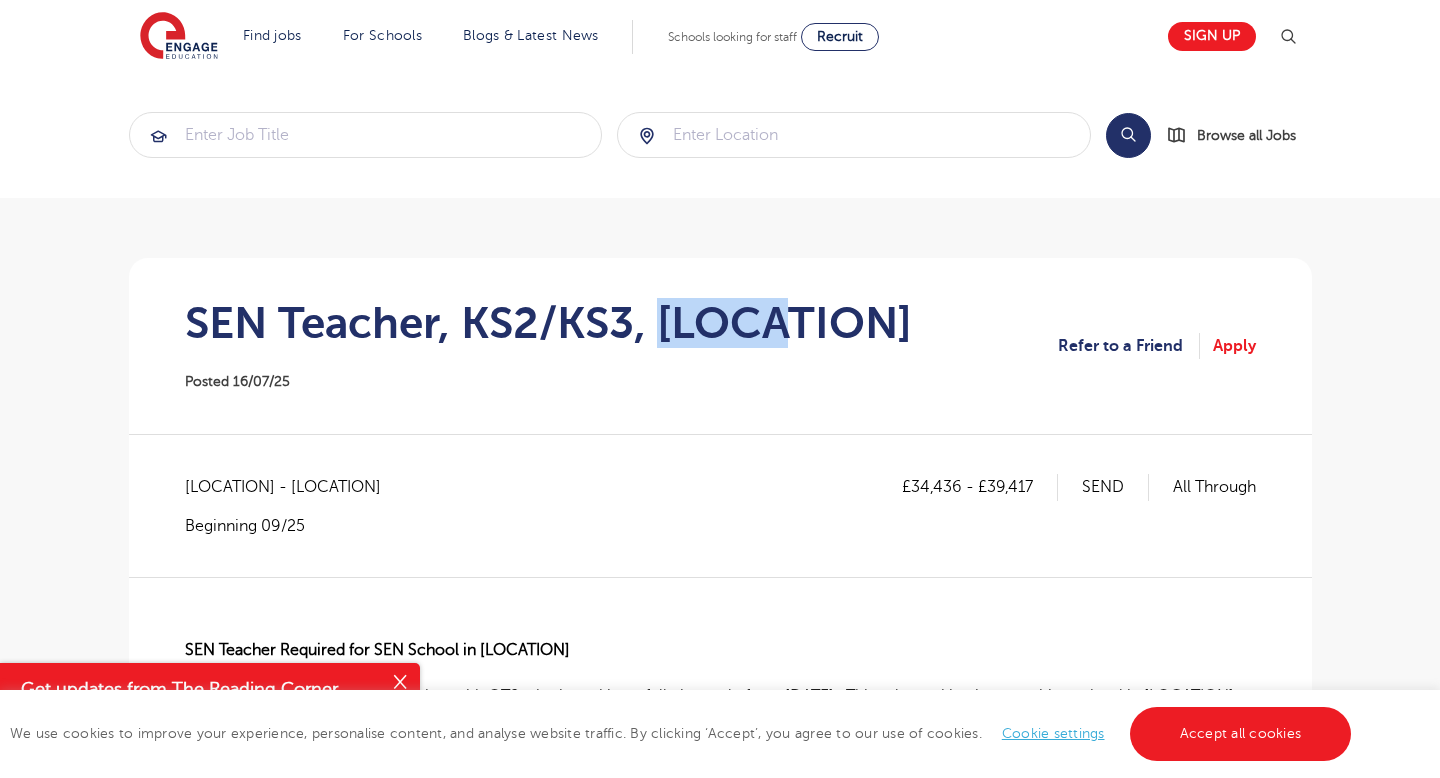 click on "SEN Teacher, KS2/KS3, Brent" at bounding box center [548, 323] 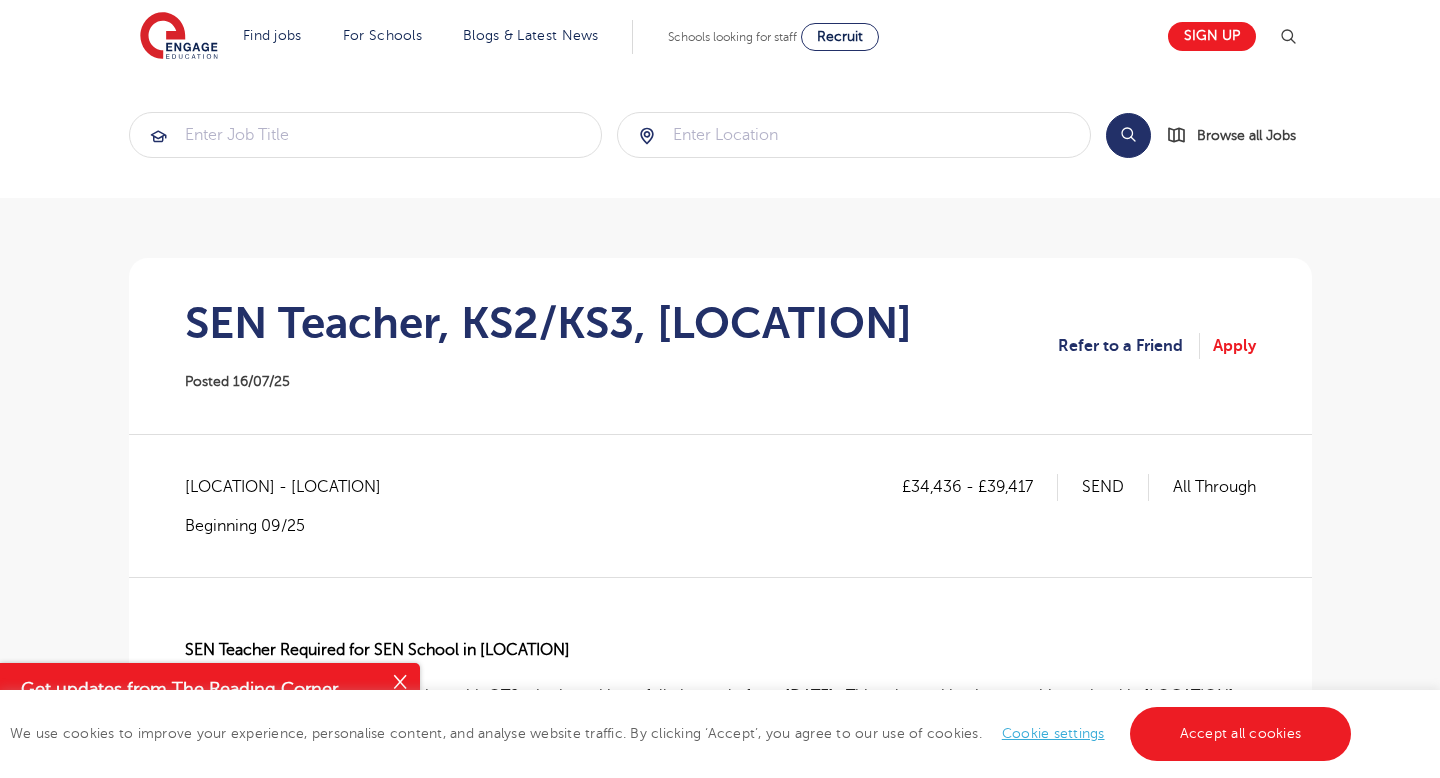 click on "Search
Browse all Jobs SEN Teacher, KS2/KS3, Brent
Posted 16/07/25
Refer to a Friend
Apply £34,436 - £39,417 SEND All Through
Brent - Brent Beginning 09/25 SEN Teacher Required for SEN School in Brent Are you an experienced SEN teacher with QTS who is seeking a full-time role from September? This role working in an exciting school in Brent might be just right for you! About the role We are working with the school to recruit a teacher who can commit to the position for the entirety of the academic year (and beyond!), teaching SEN KS2/KS3 children. The school is focused on providing the highest quality of education, and all members of staff are expected to strive for excellence in everything they do. The students consistently attain high standards and their behaviour in lessons and around the school is good. About you QTS in any subject specialism with SEN Experience teaching KS2/KS3 year olds with SEN Proven background working with ADHD and autistic students About us How to apply" at bounding box center (720, 1046) 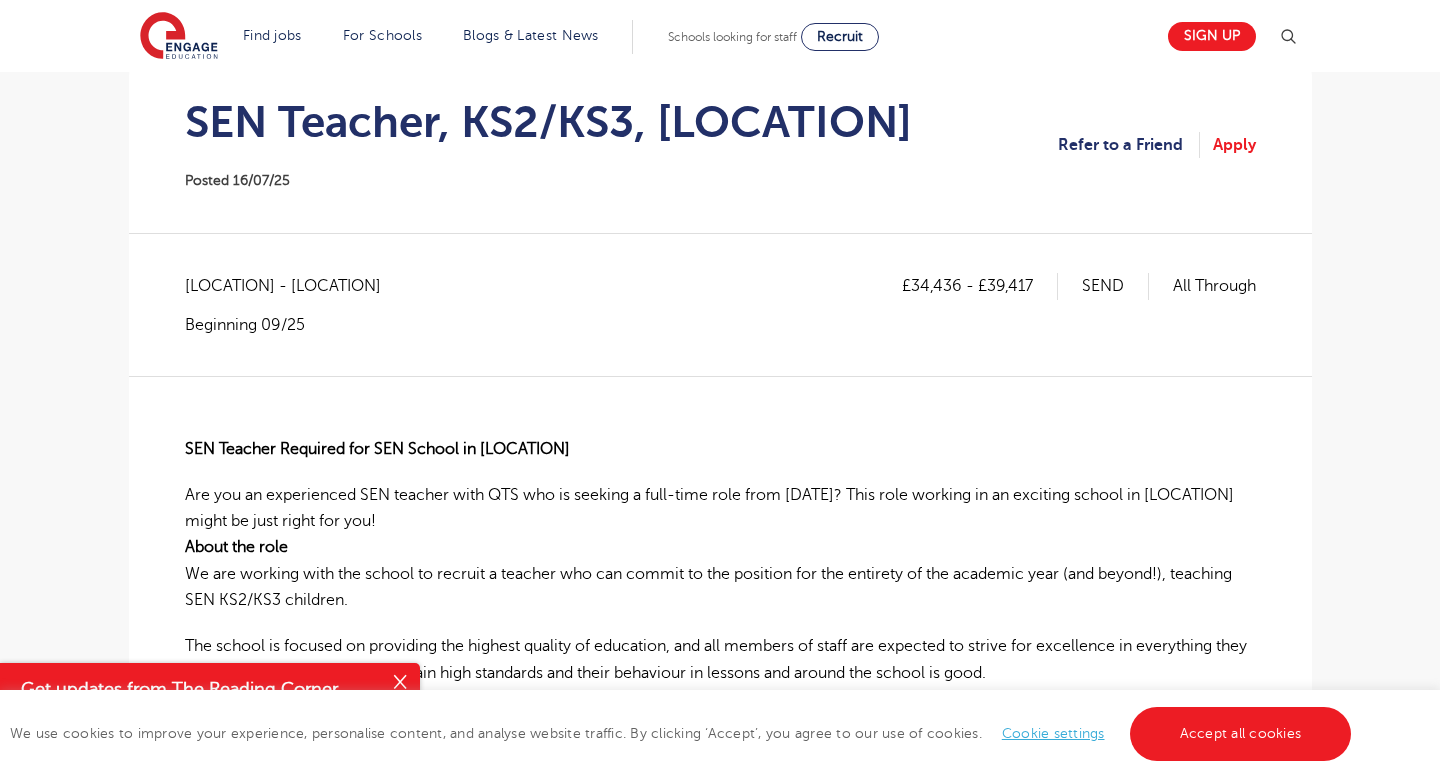 scroll, scrollTop: 0, scrollLeft: 0, axis: both 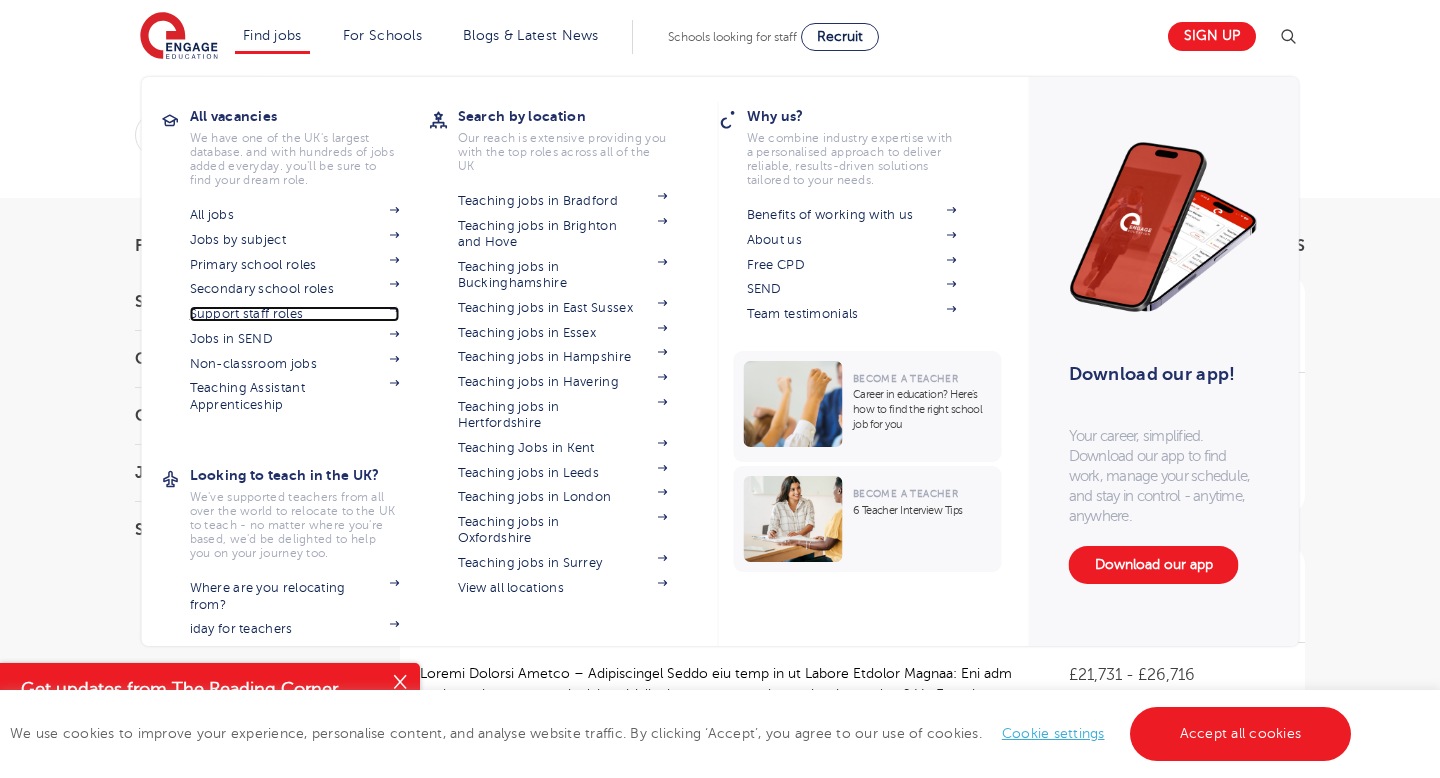 click on "Support staff roles" at bounding box center [295, 314] 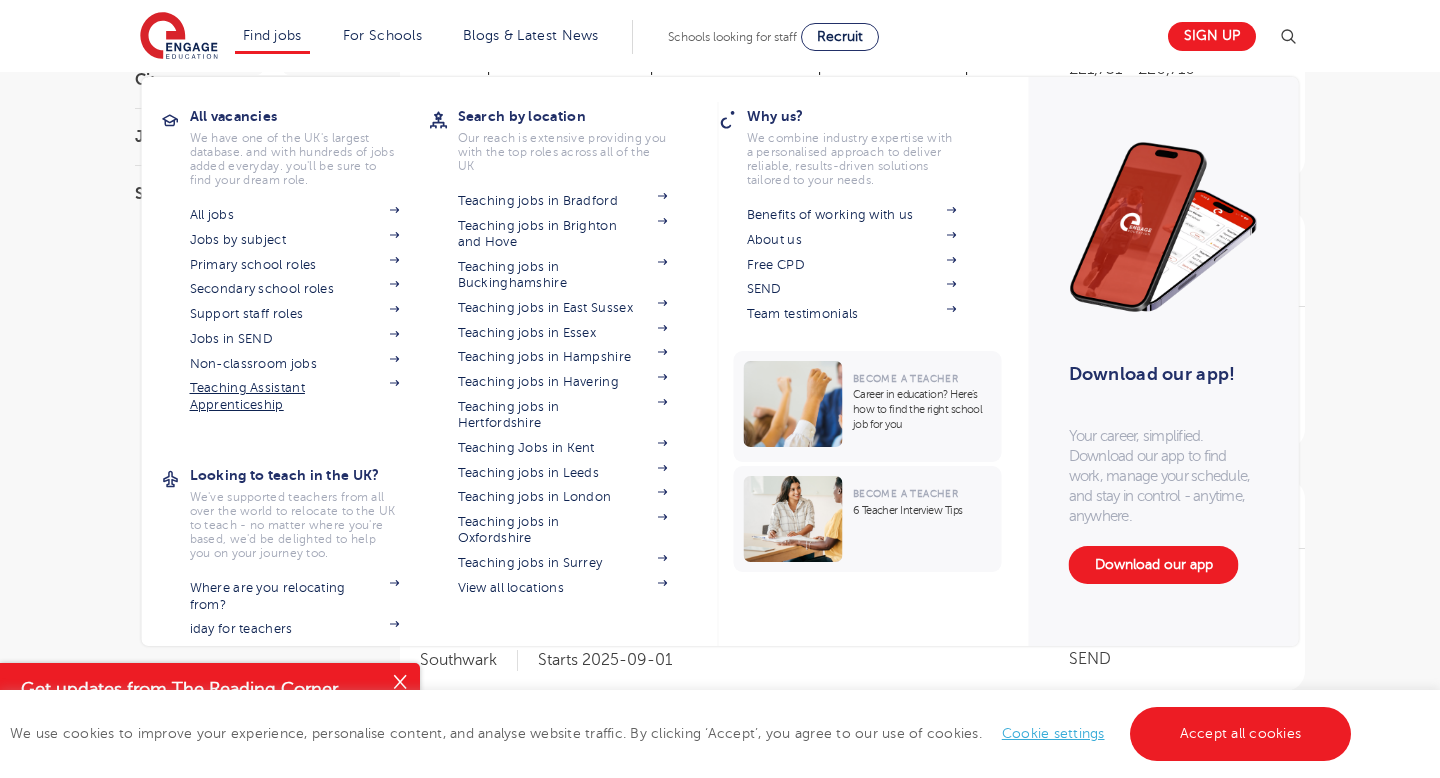 scroll, scrollTop: 403, scrollLeft: 0, axis: vertical 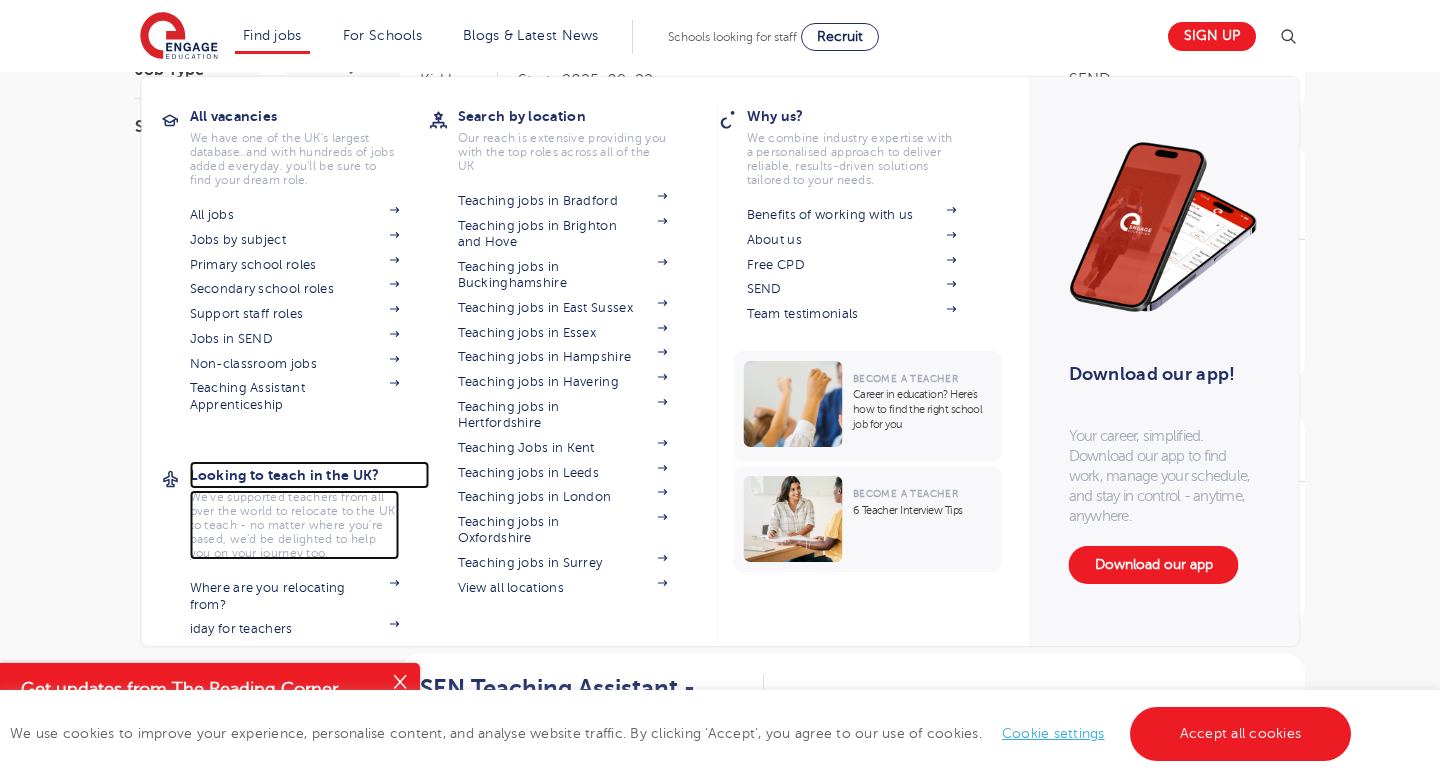 click on "Looking to teach in the UK?" at bounding box center (310, 475) 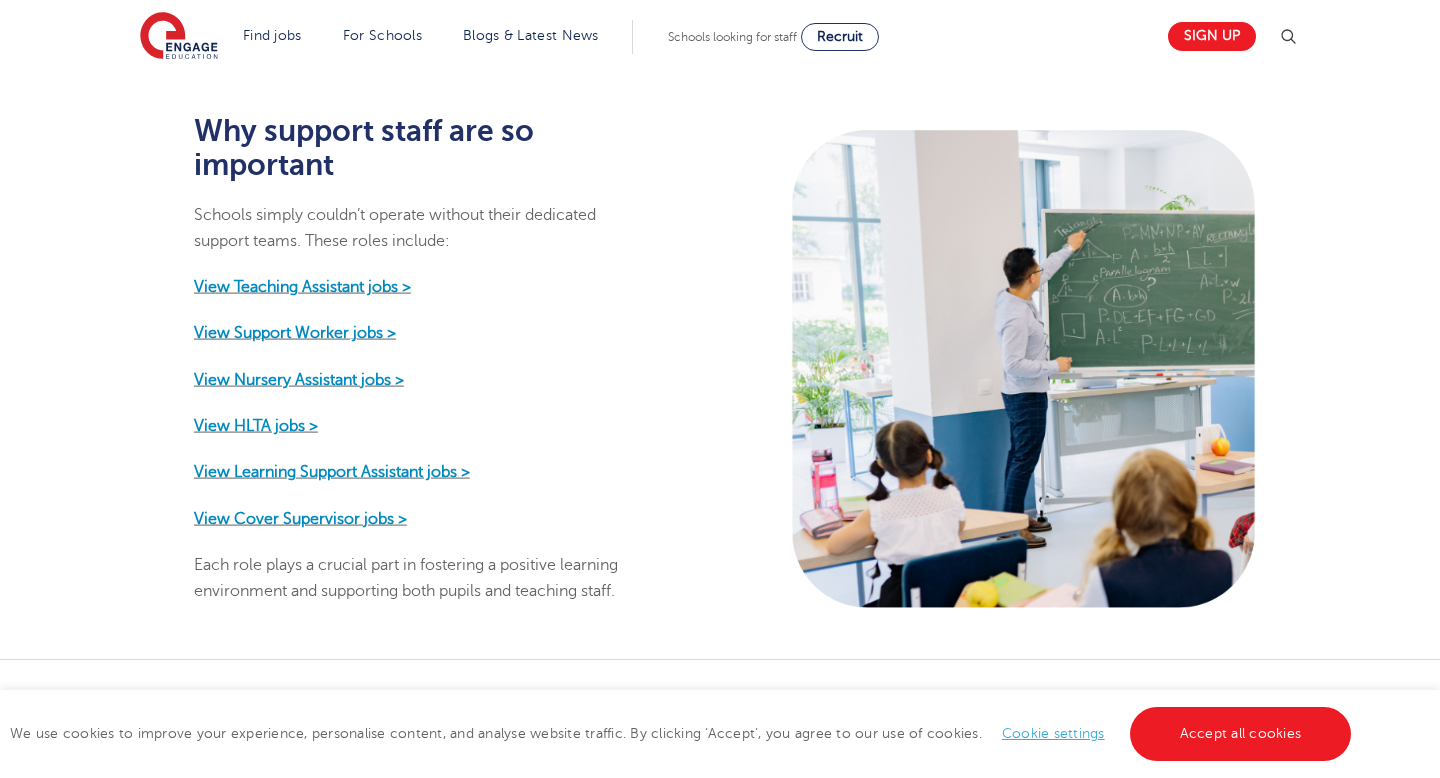 scroll, scrollTop: 952, scrollLeft: 0, axis: vertical 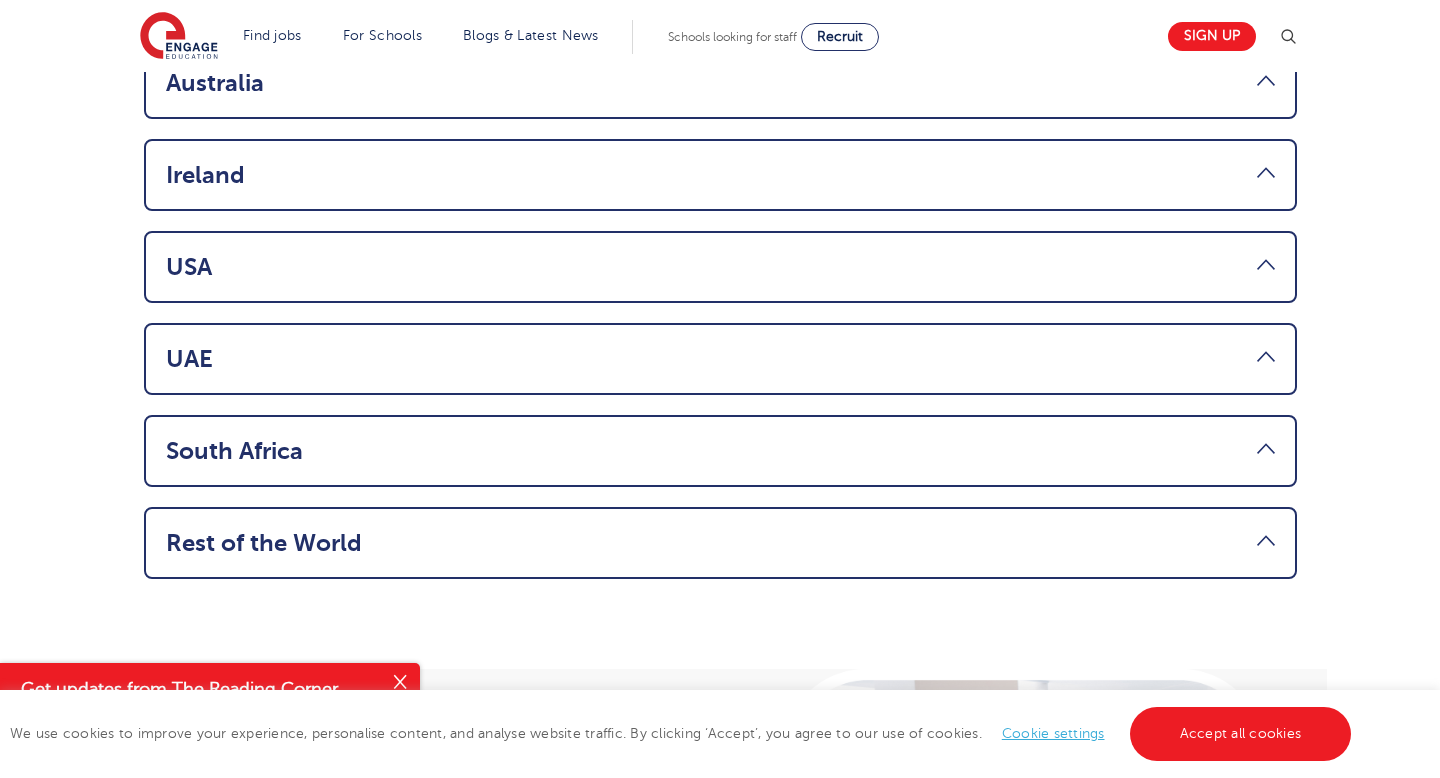 click on "USA" at bounding box center (720, 267) 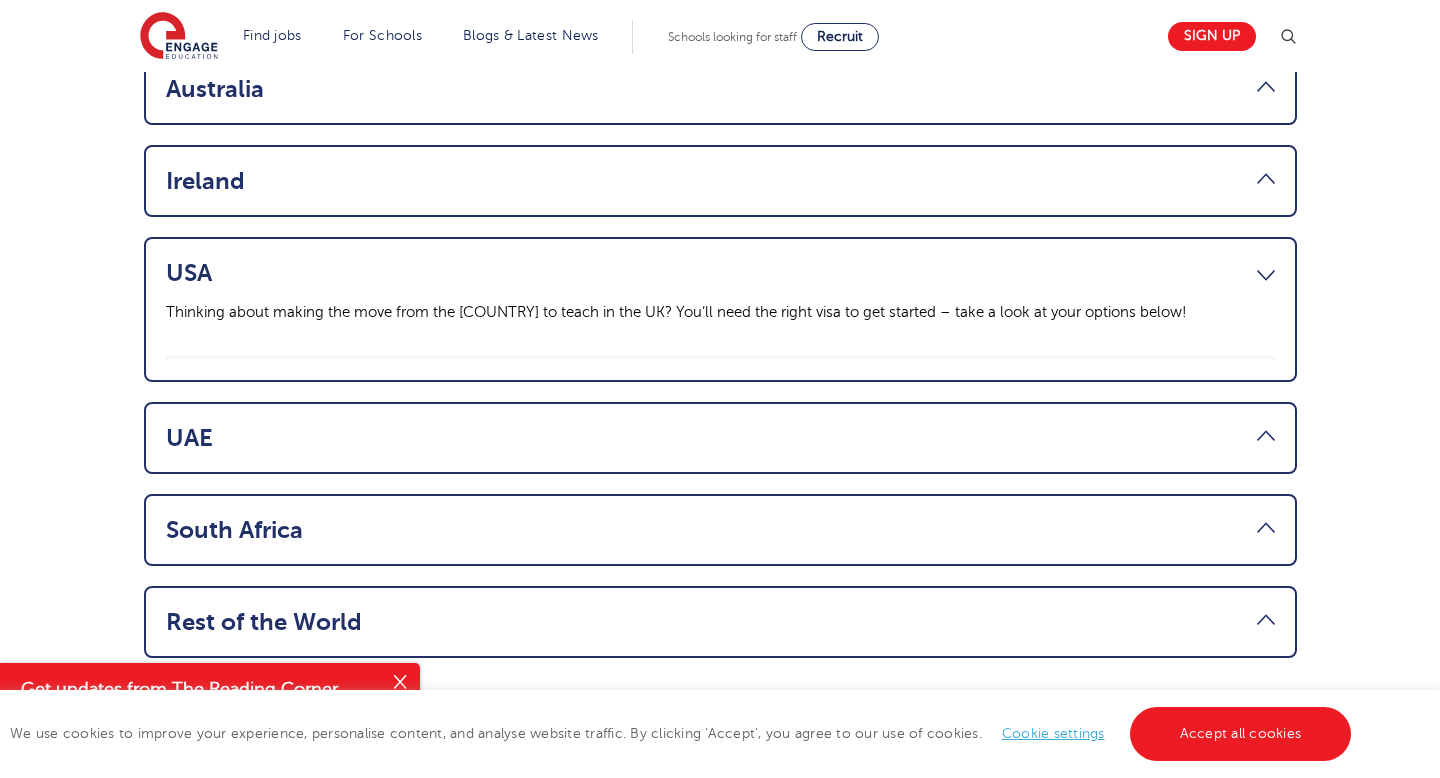 scroll, scrollTop: 1231, scrollLeft: 0, axis: vertical 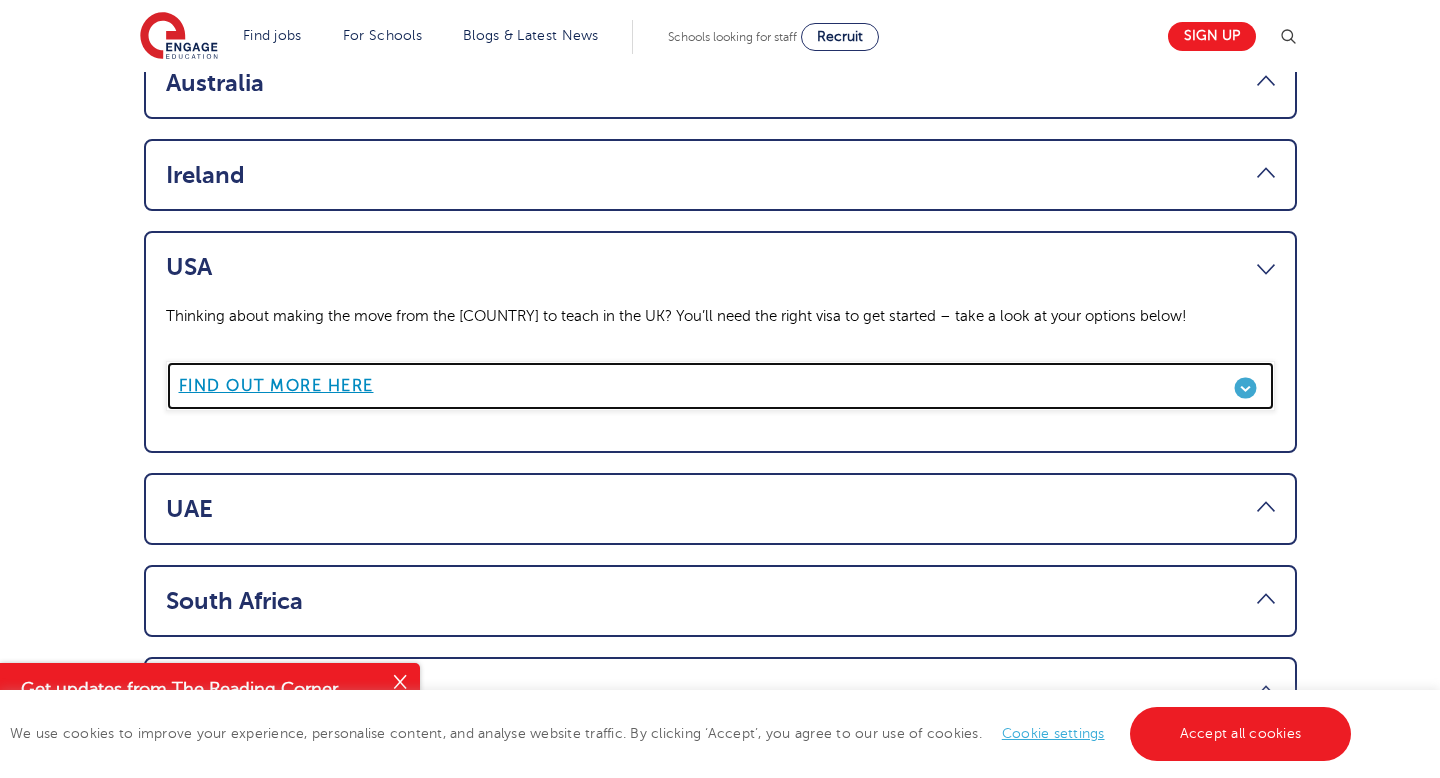 click on "Find out more here" at bounding box center (276, 386) 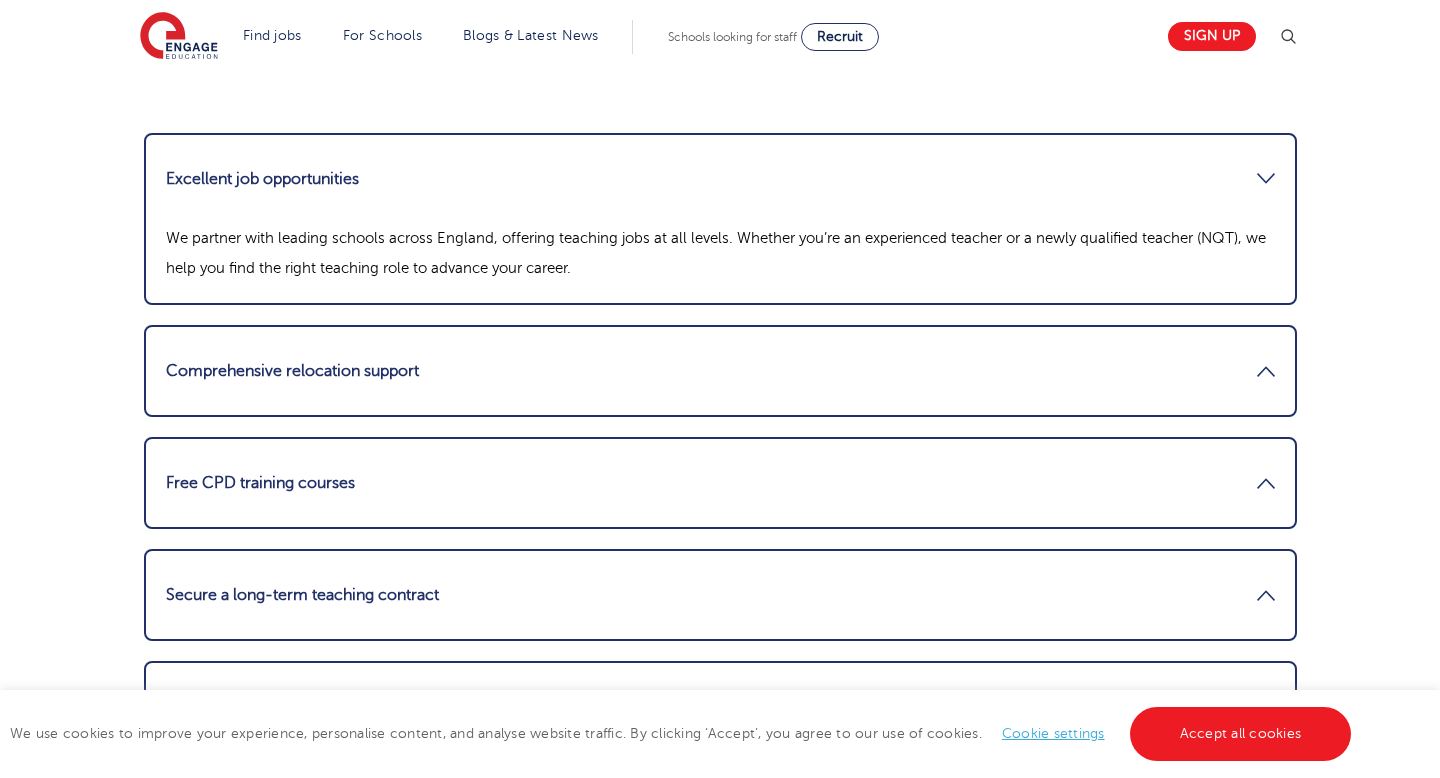 scroll, scrollTop: 2391, scrollLeft: 0, axis: vertical 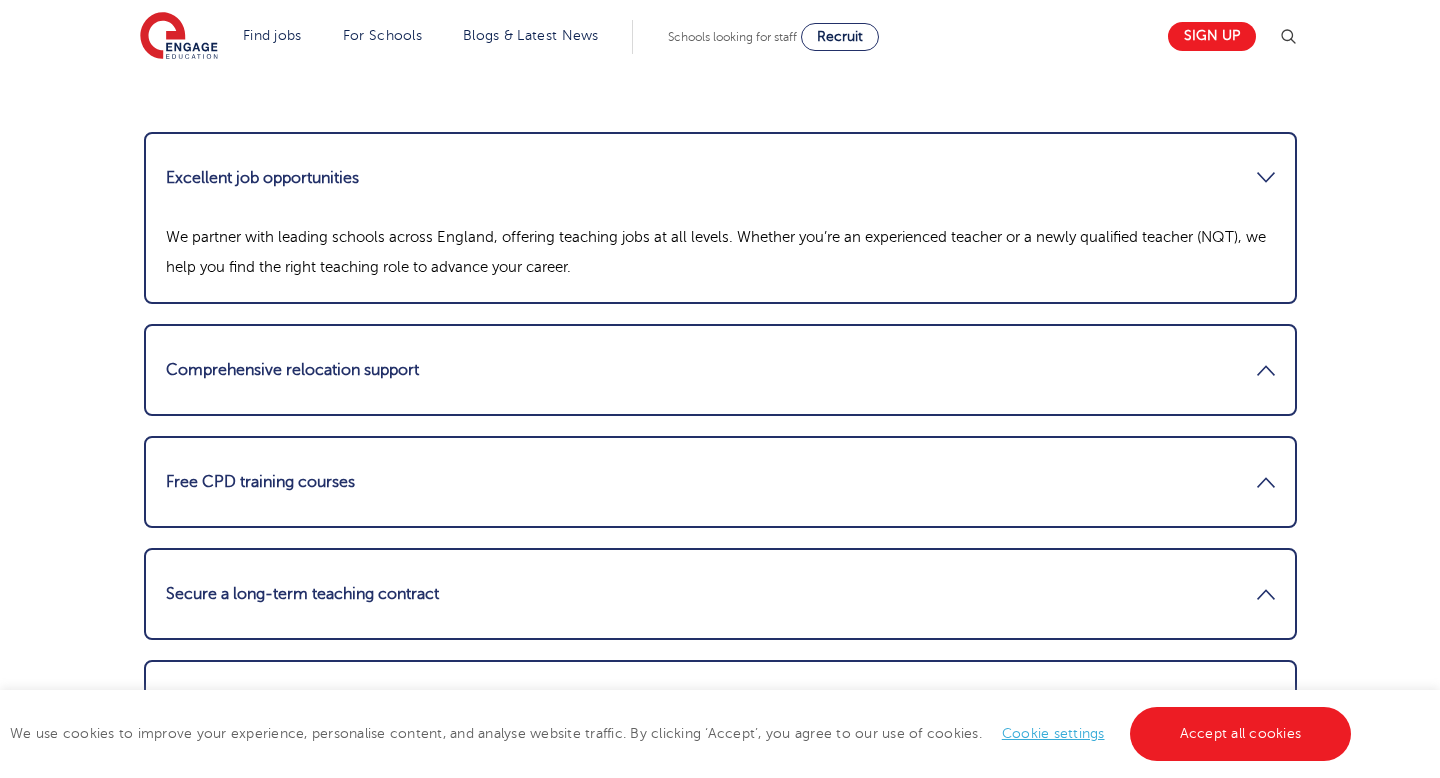 click on "Excellent job opportunities" at bounding box center (720, 178) 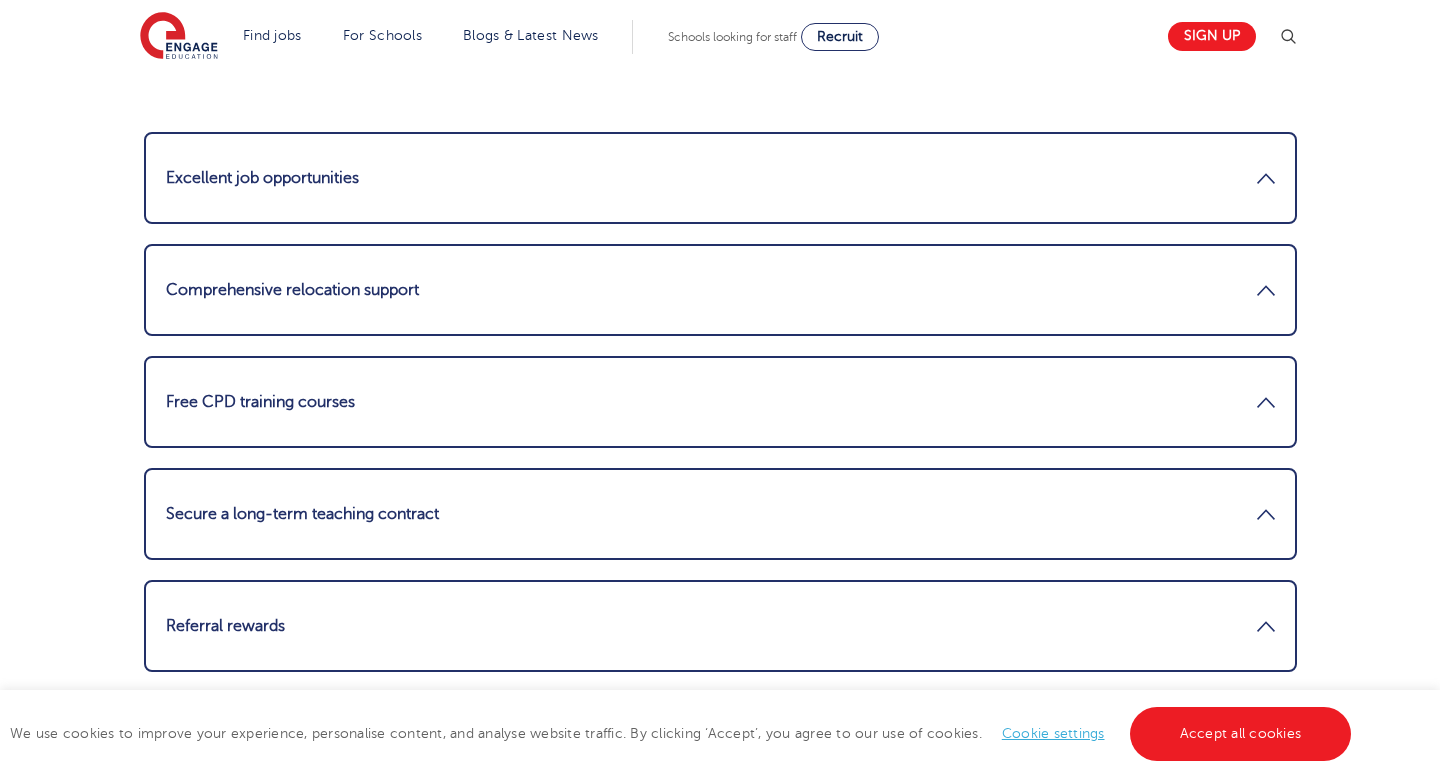click on "Excellent job opportunities" at bounding box center [720, 178] 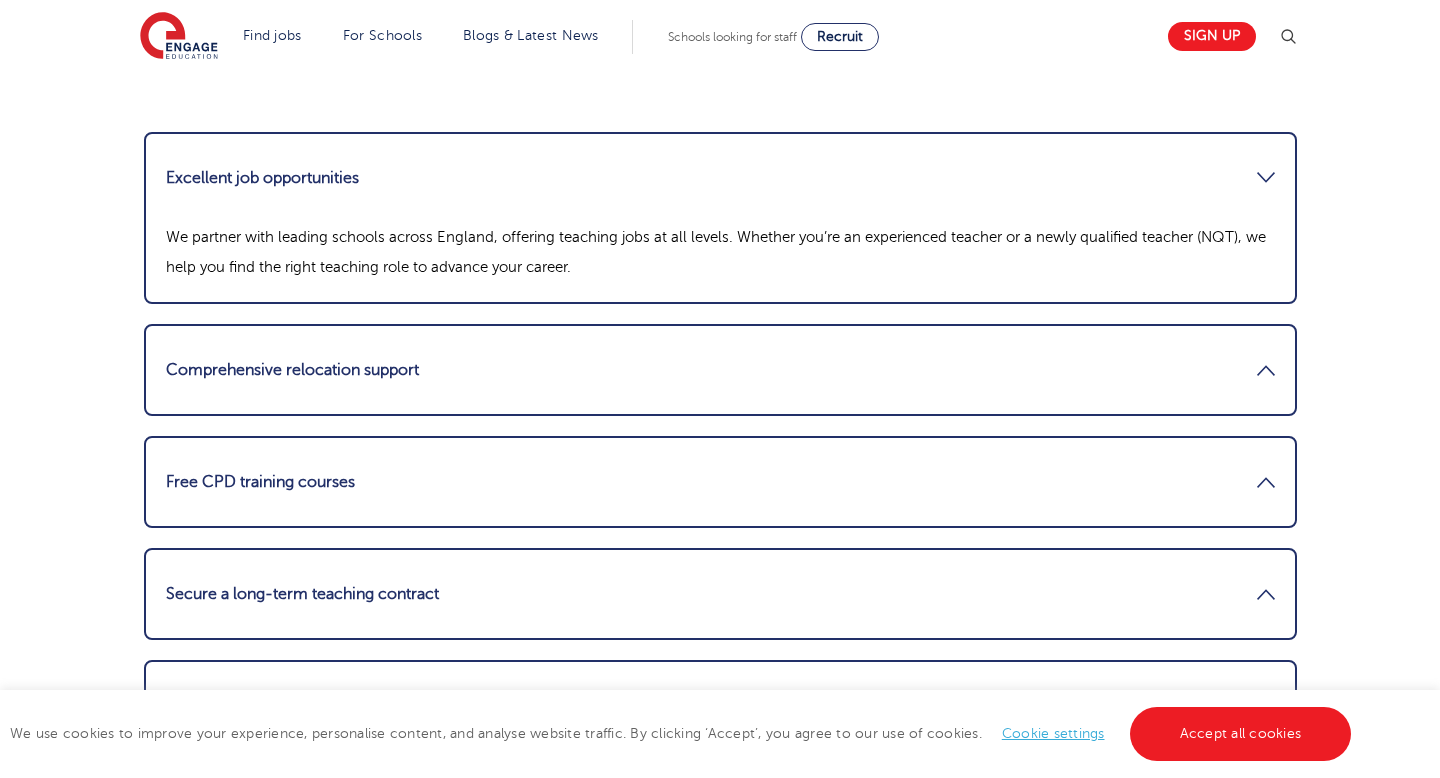 click on "Excellent job opportunities" at bounding box center (720, 178) 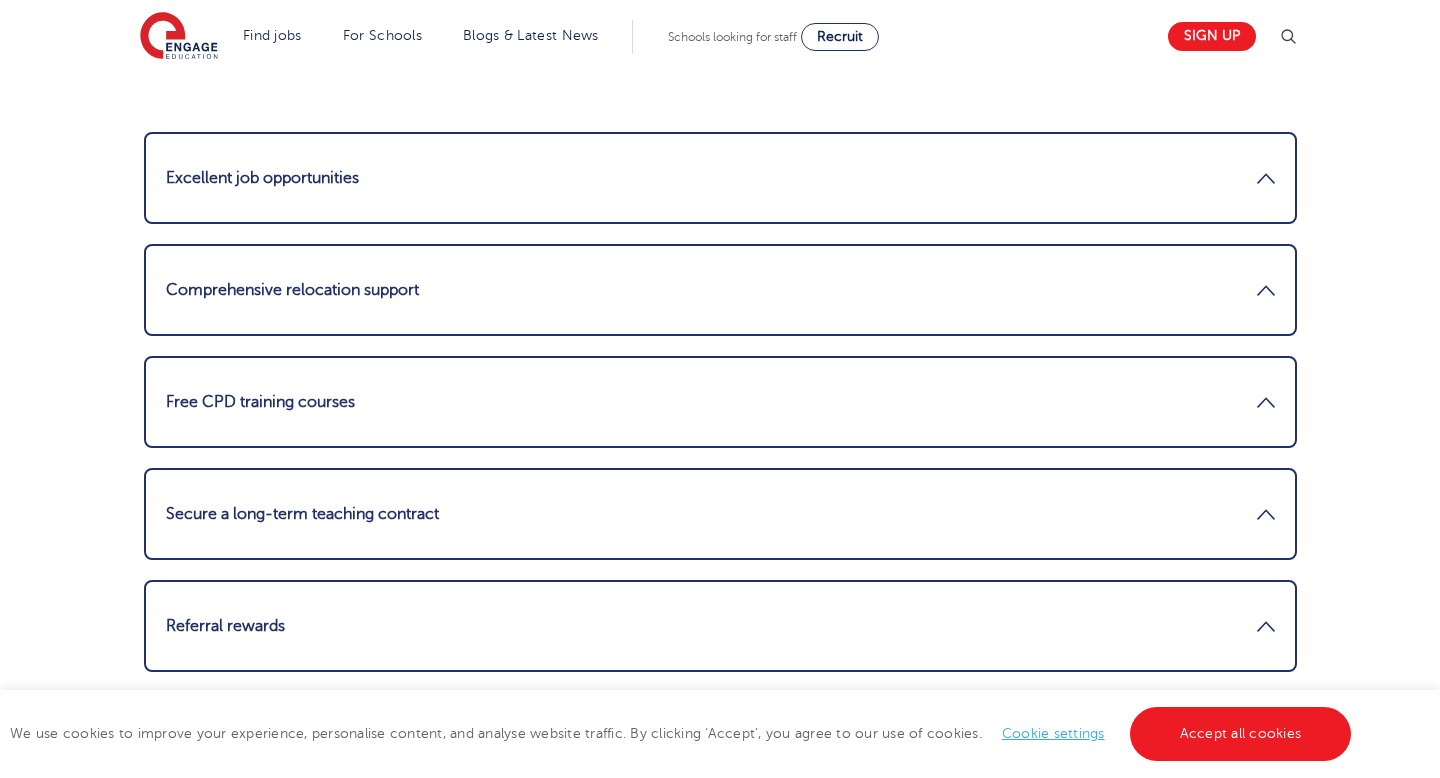 click on "Comprehensive relocation support" at bounding box center [720, 290] 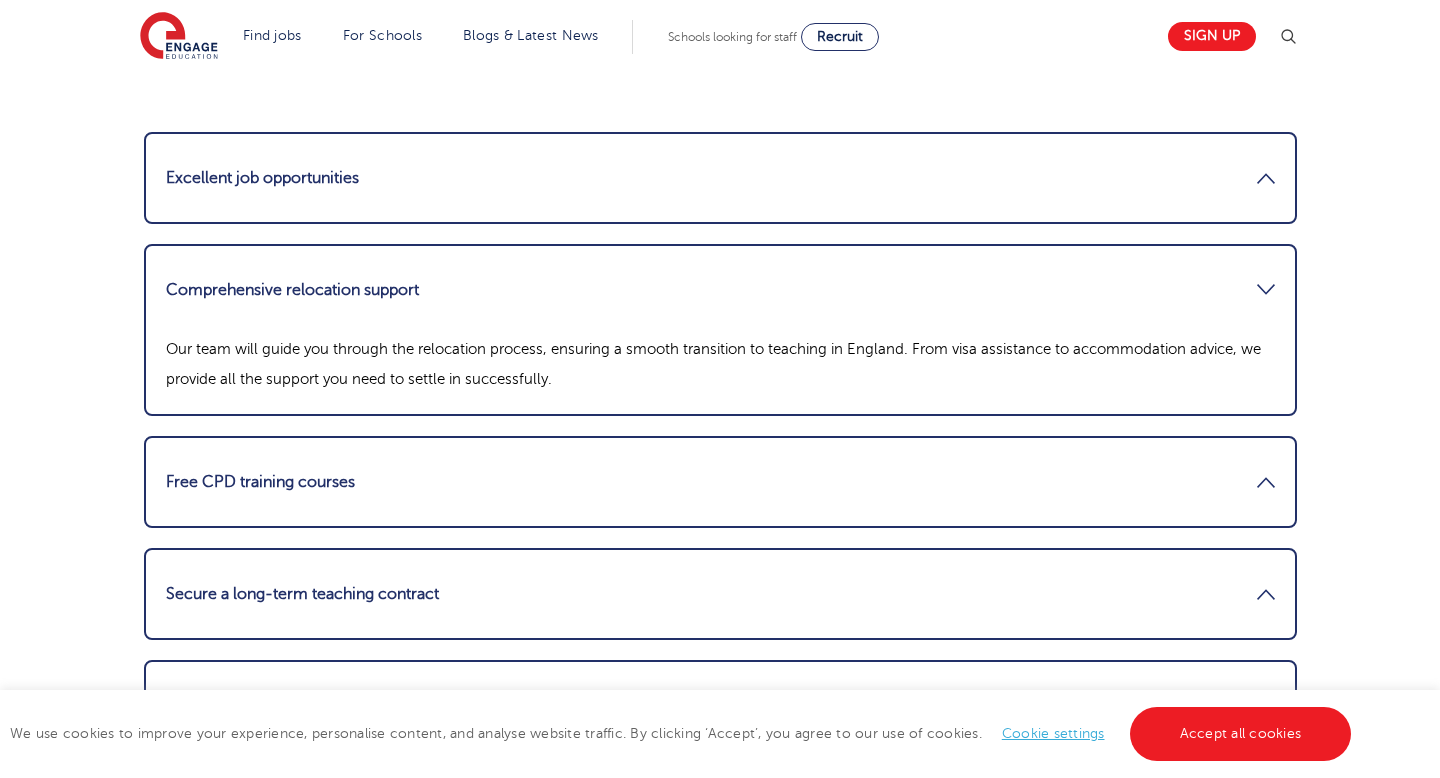 click on "Comprehensive relocation support" at bounding box center (720, 290) 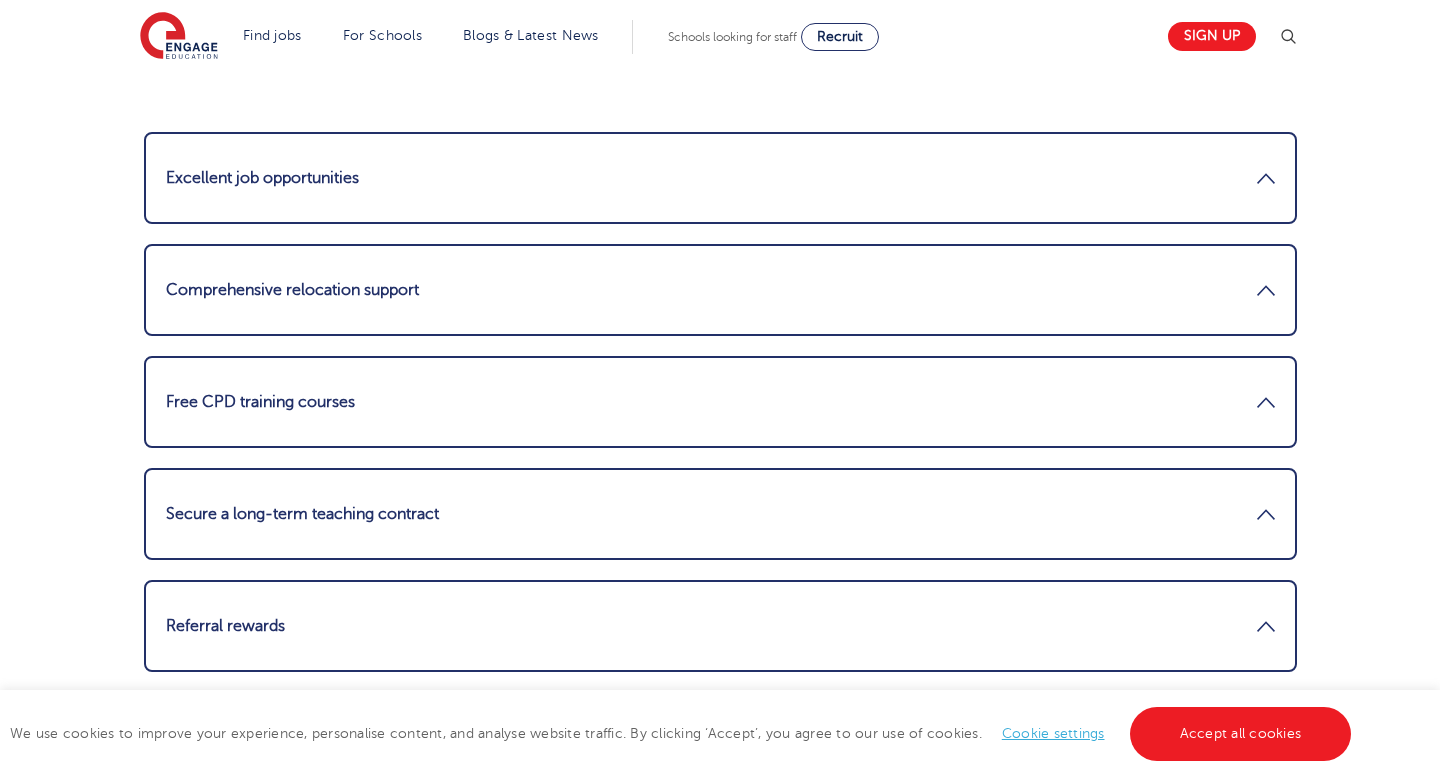 click on "Free CPD training courses" at bounding box center [720, 402] 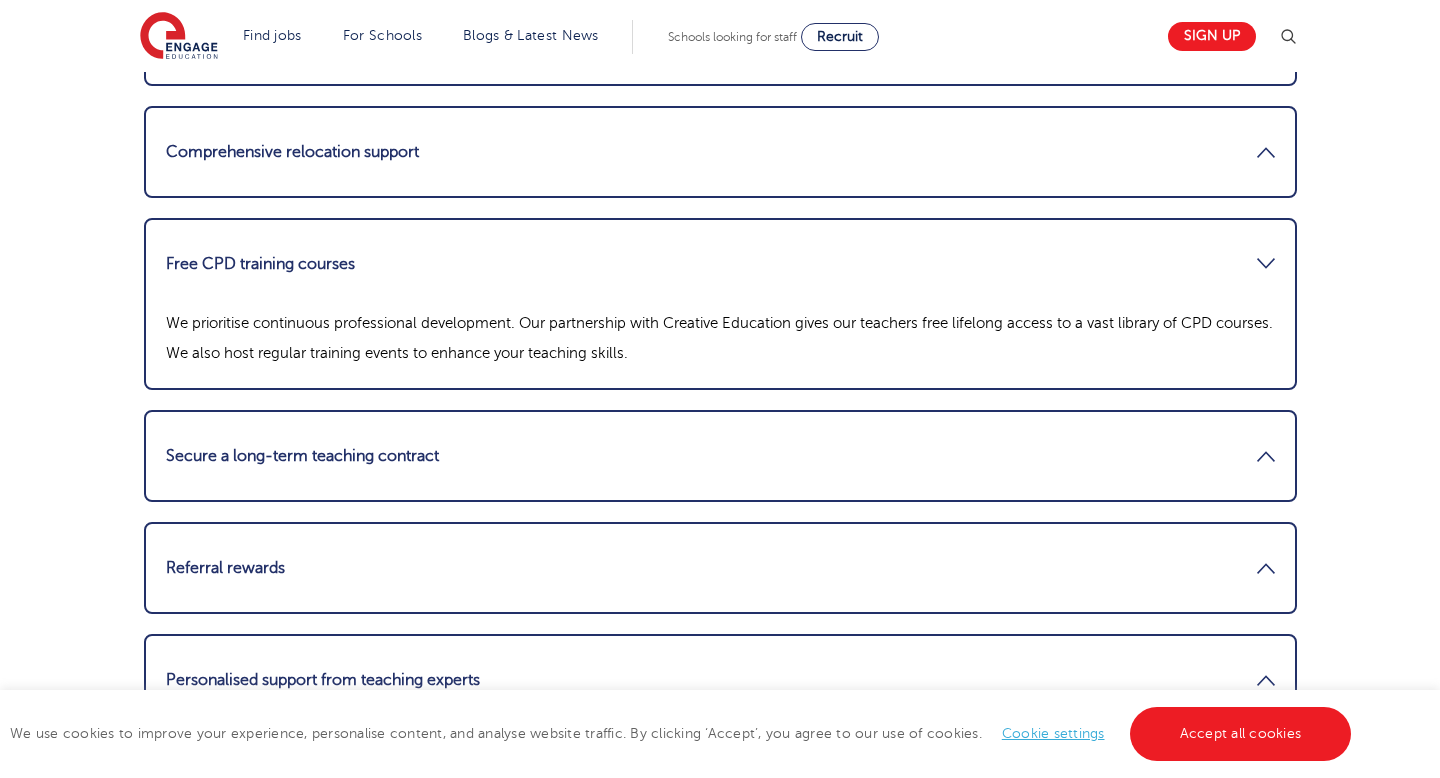 scroll, scrollTop: 2540, scrollLeft: 0, axis: vertical 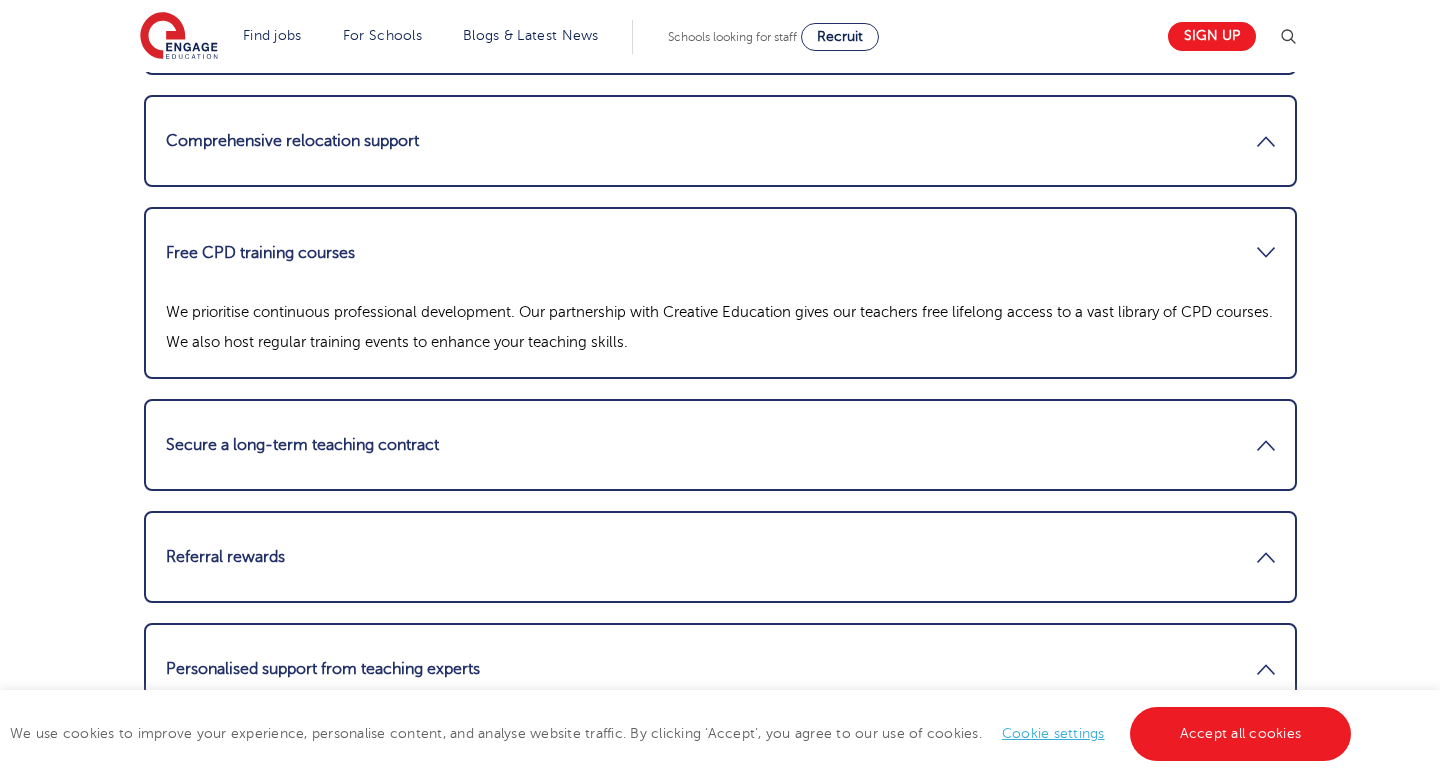 click on "Free CPD training courses" at bounding box center [720, 253] 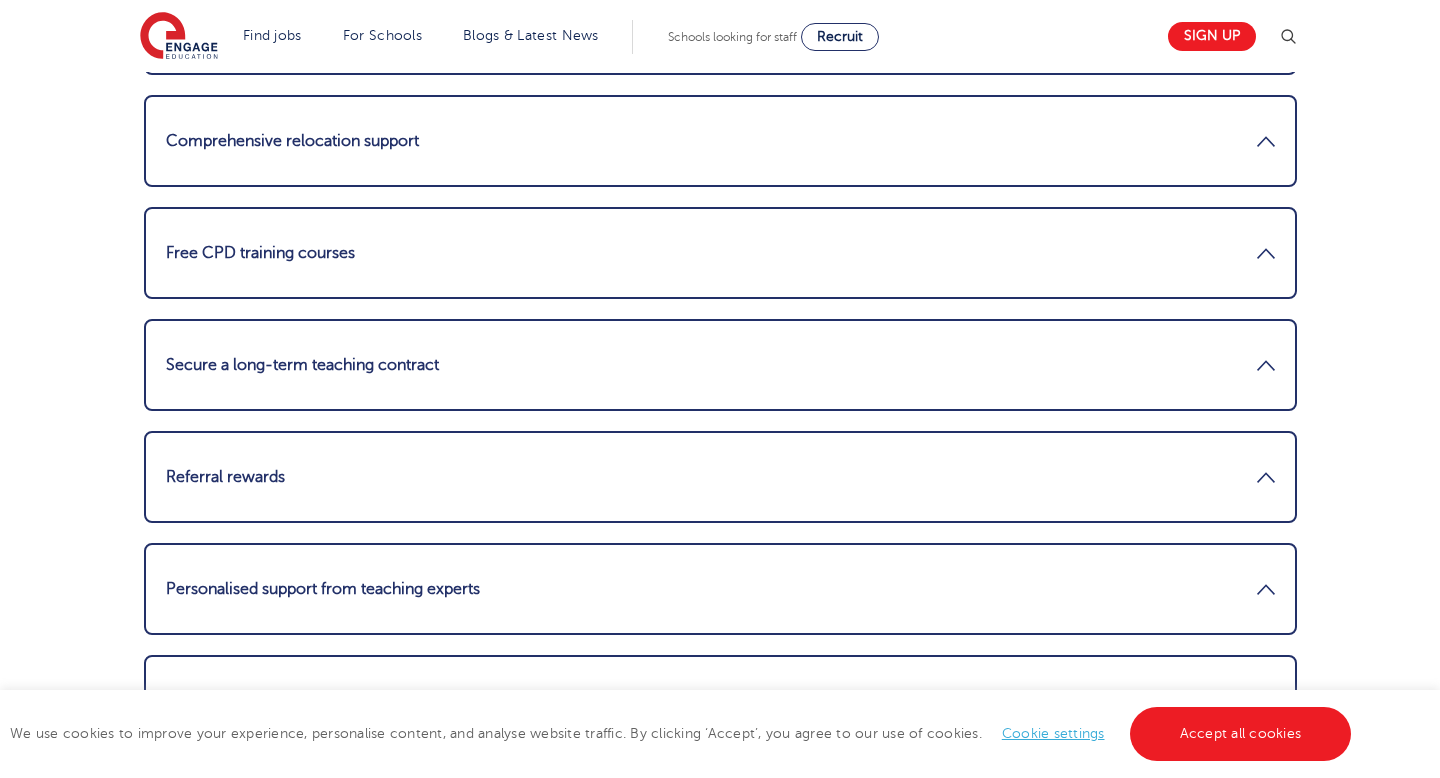 click on "Secure a long-term teaching contract" at bounding box center (720, 365) 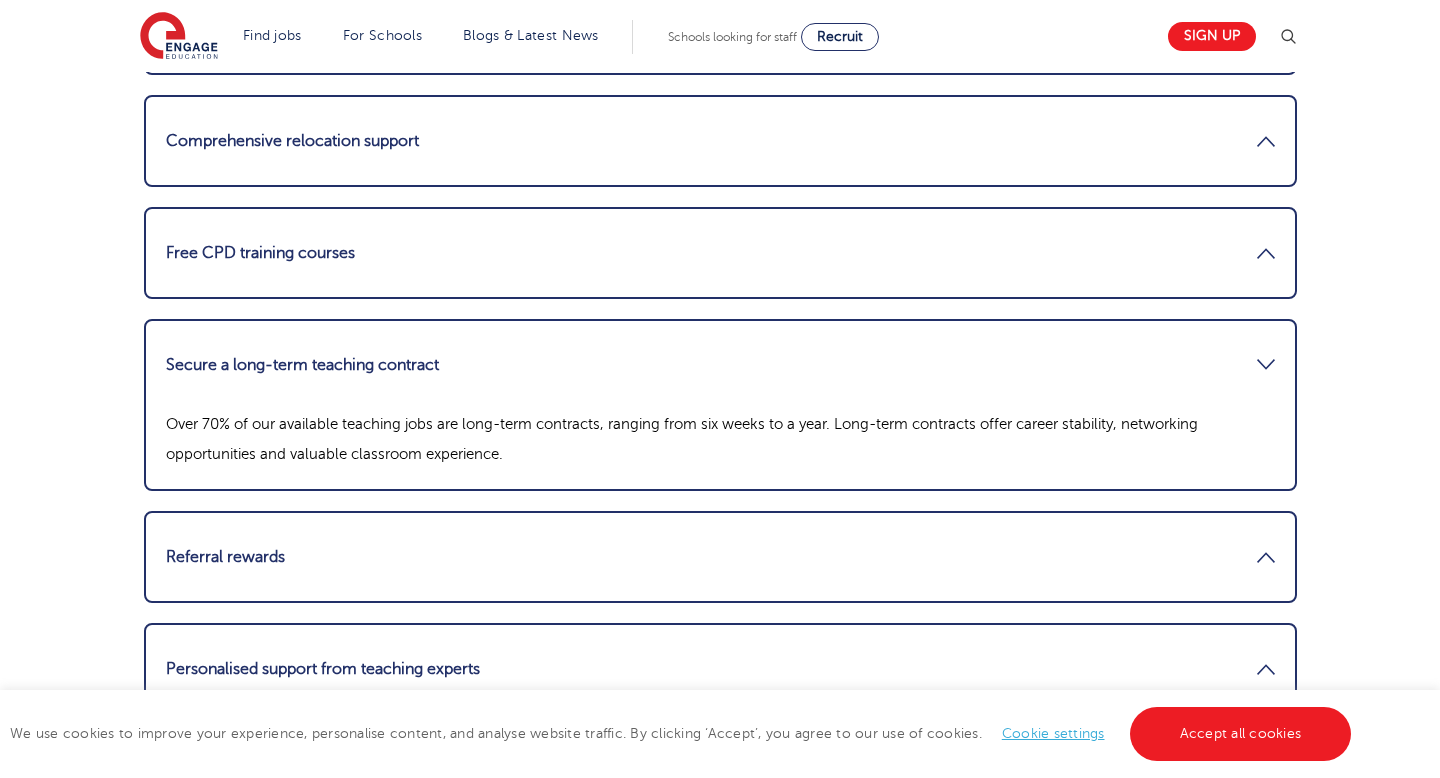 click on "Secure a long-term teaching contract" at bounding box center (720, 365) 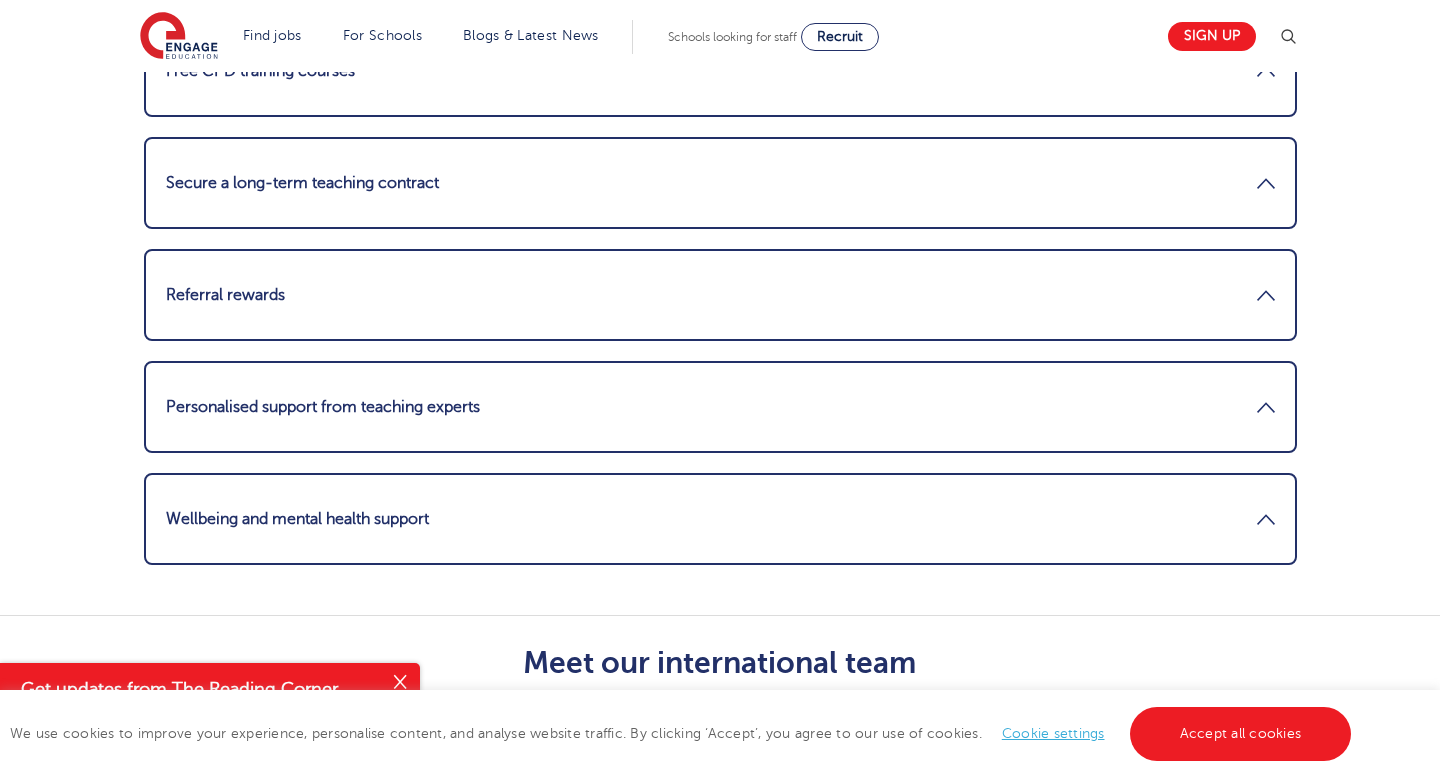 scroll, scrollTop: 2813, scrollLeft: 0, axis: vertical 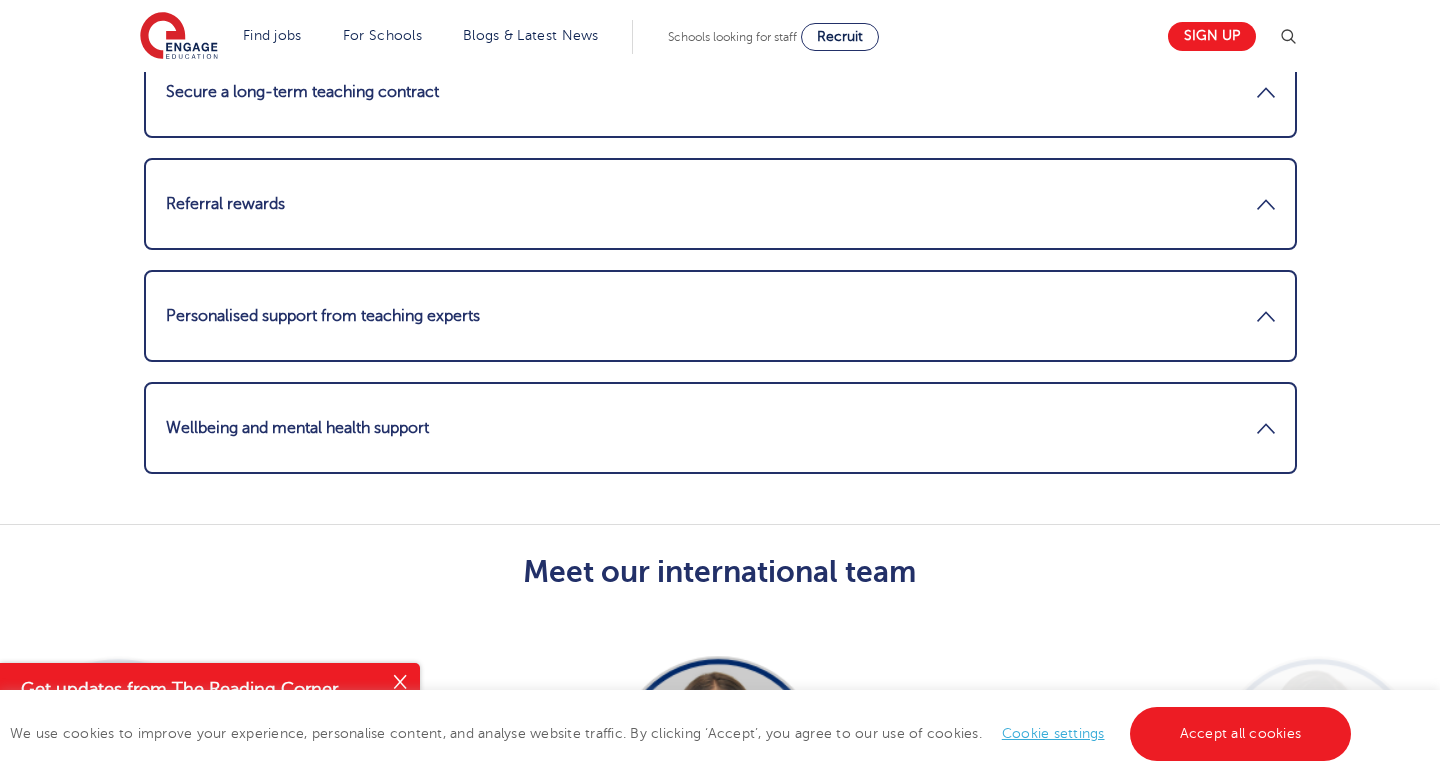 click on "Personalised support from teaching experts" at bounding box center [720, 316] 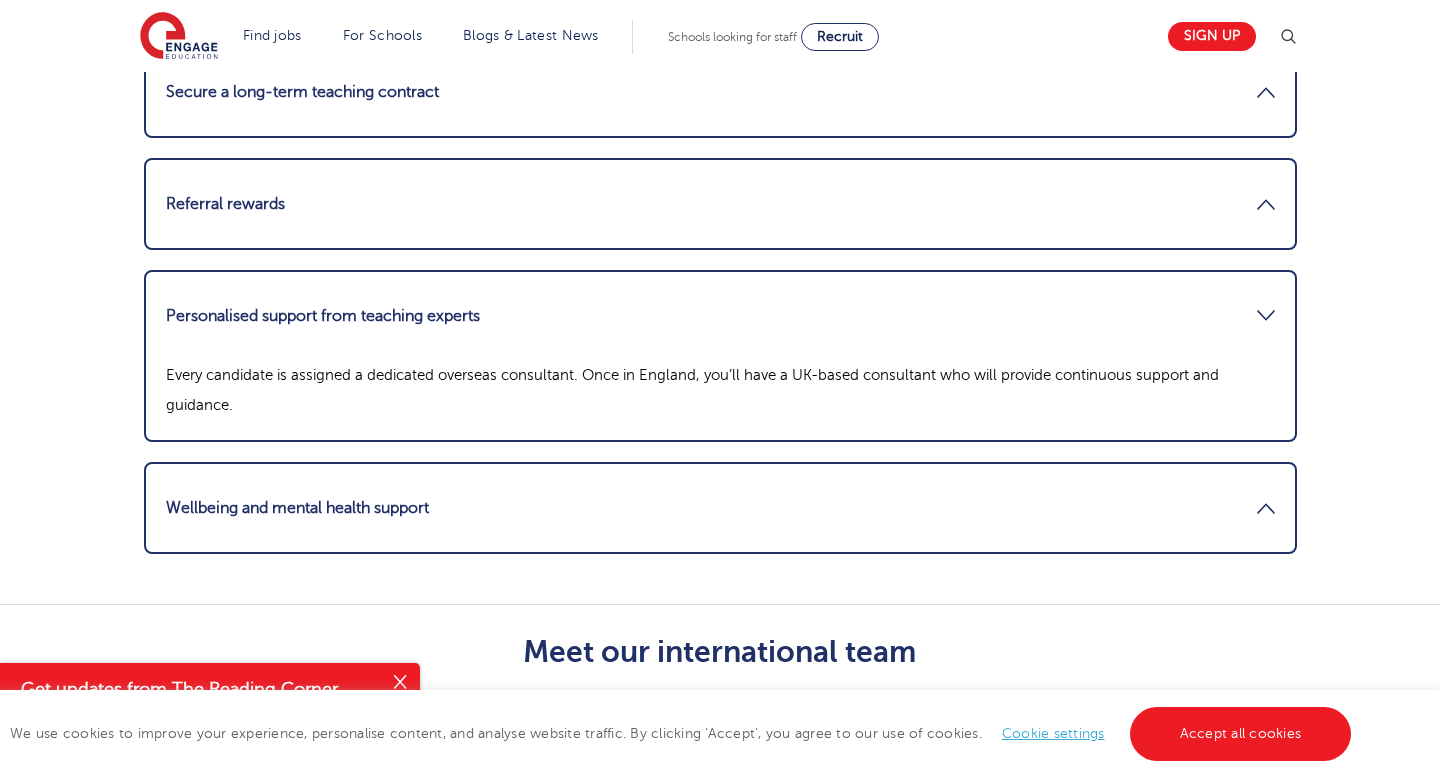 click on "Personalised support from teaching experts" at bounding box center (720, 316) 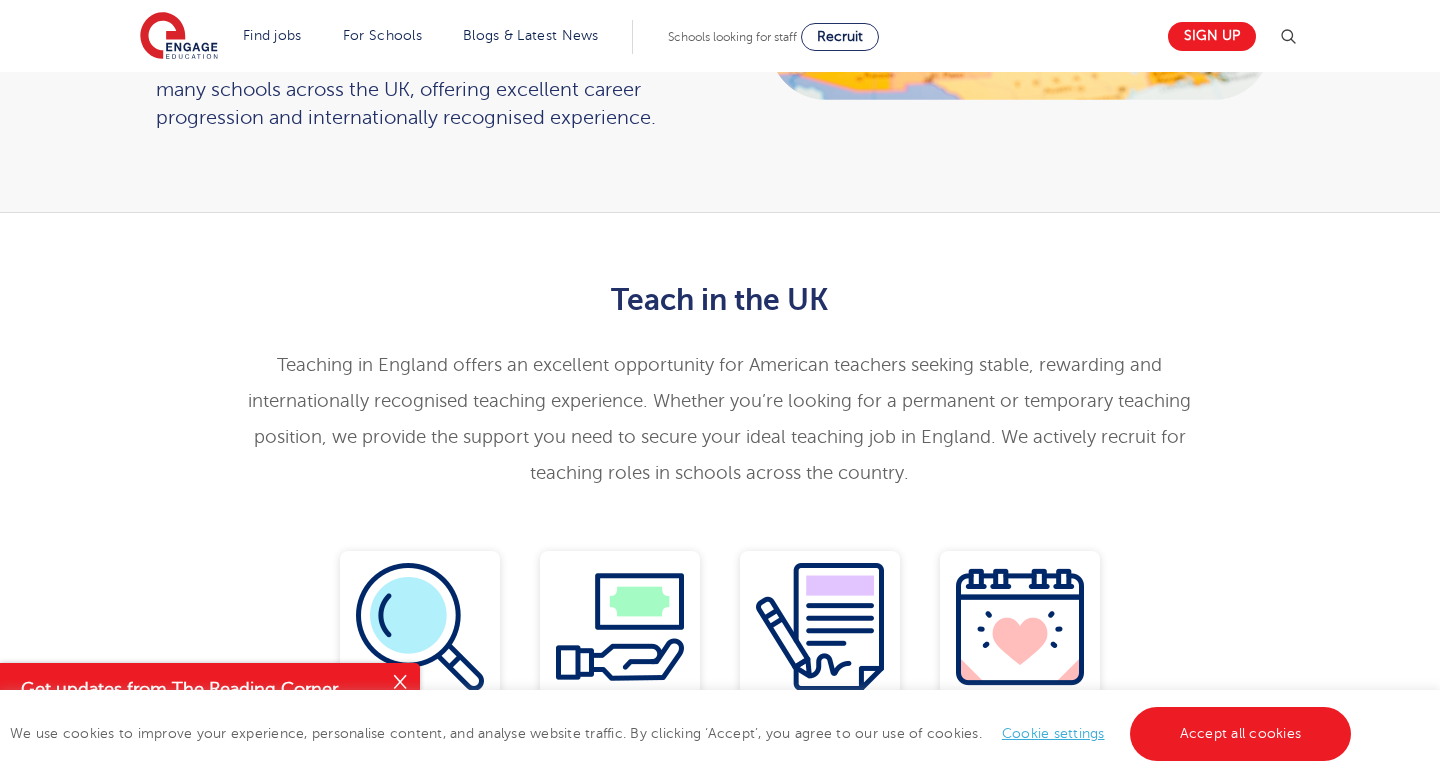 scroll, scrollTop: 0, scrollLeft: 0, axis: both 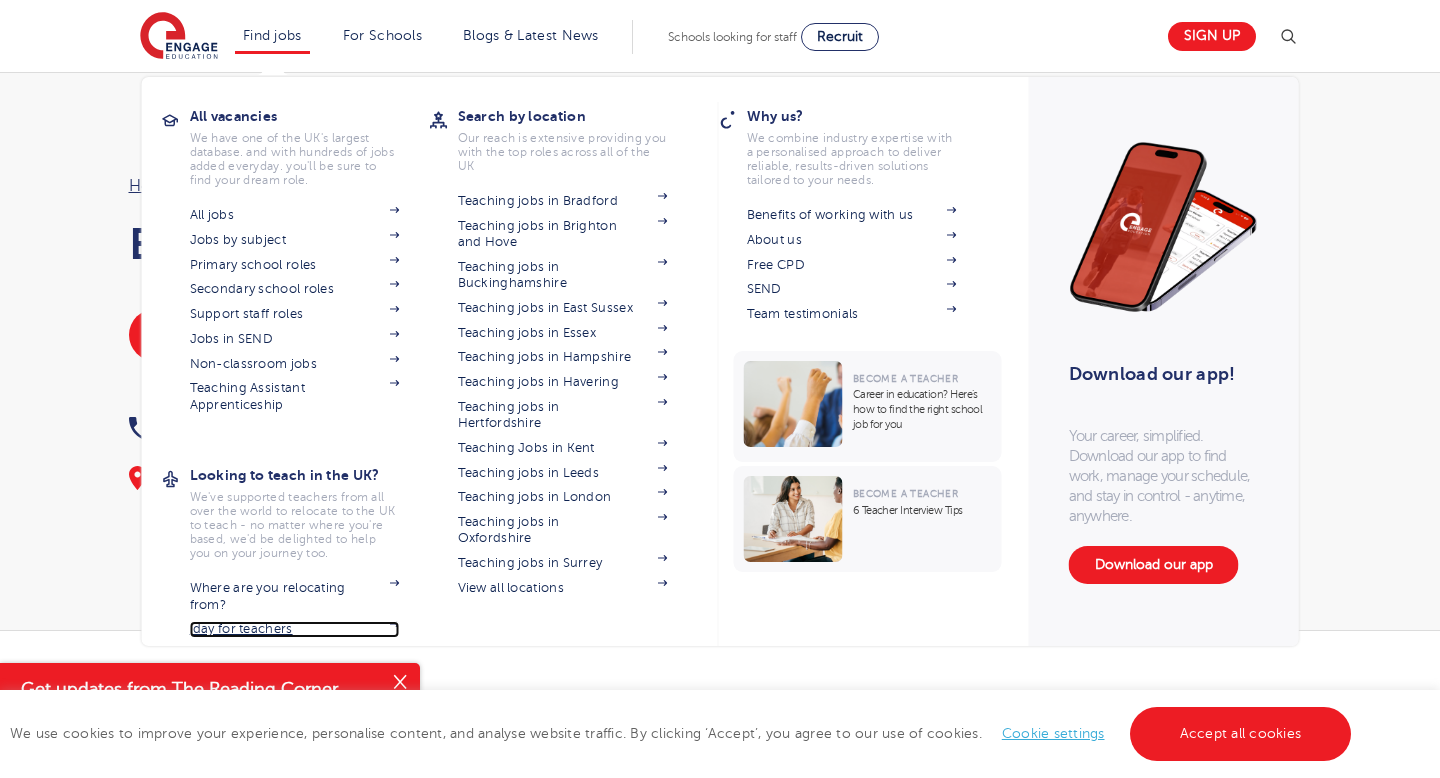 click on "iday for teachers" at bounding box center [295, 629] 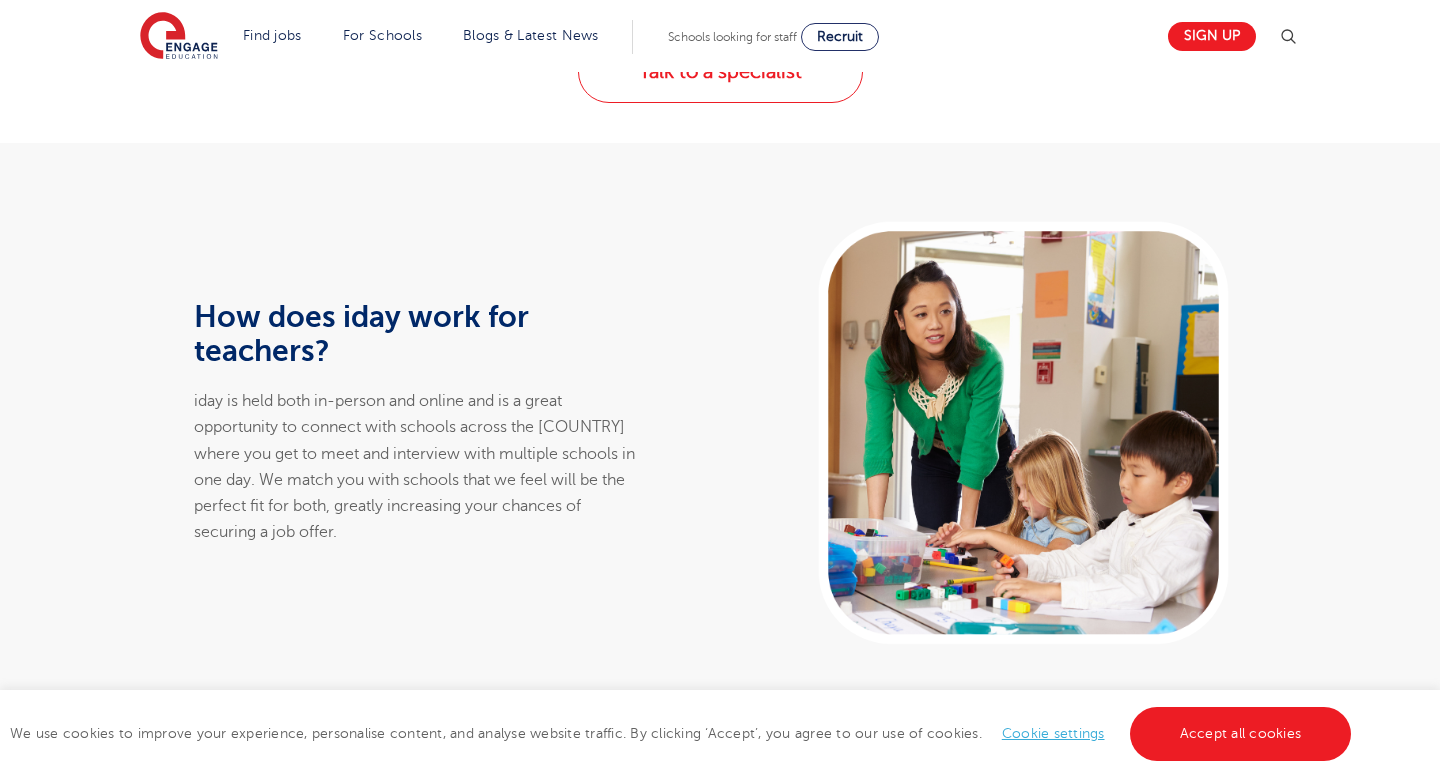 scroll, scrollTop: 1022, scrollLeft: 0, axis: vertical 